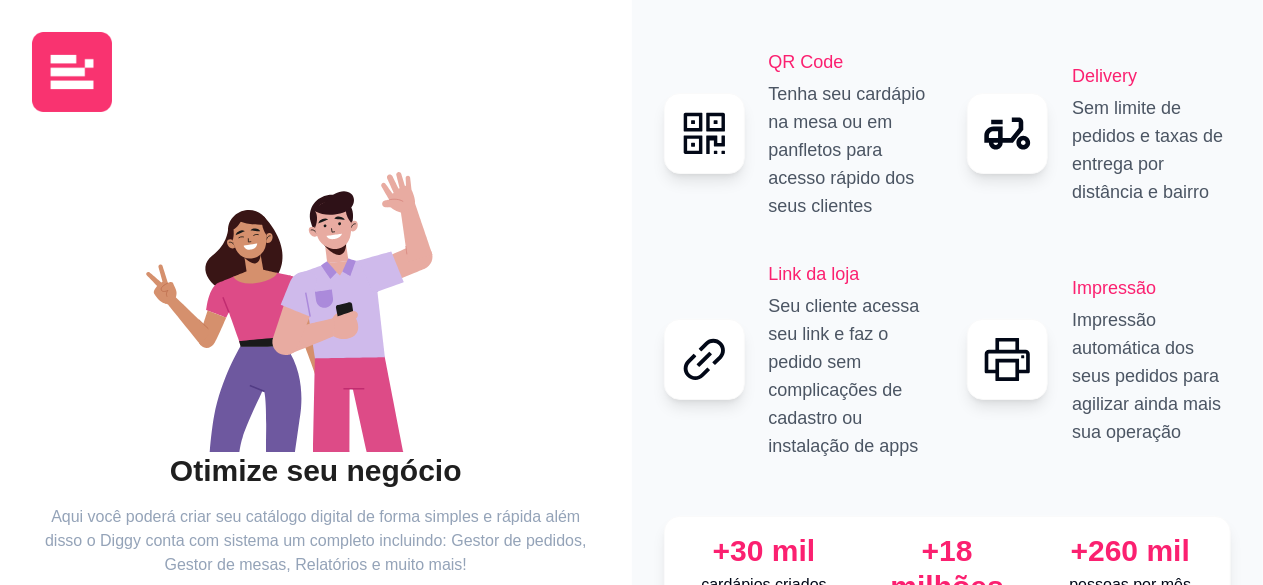 scroll, scrollTop: 144, scrollLeft: 0, axis: vertical 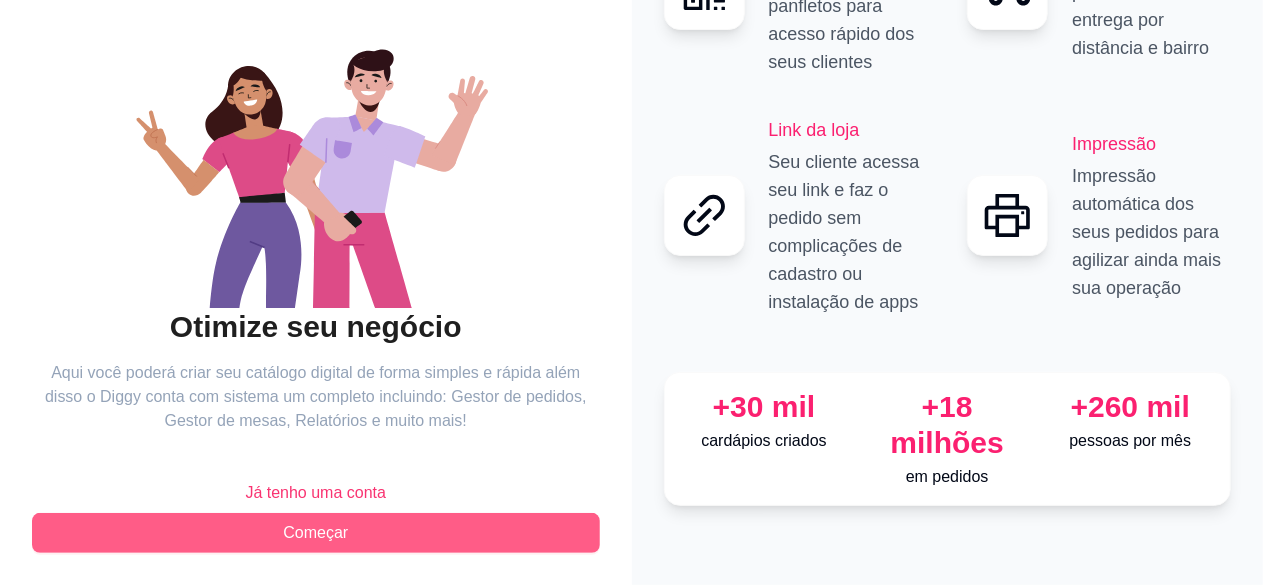 click on "Começar" at bounding box center [316, 533] 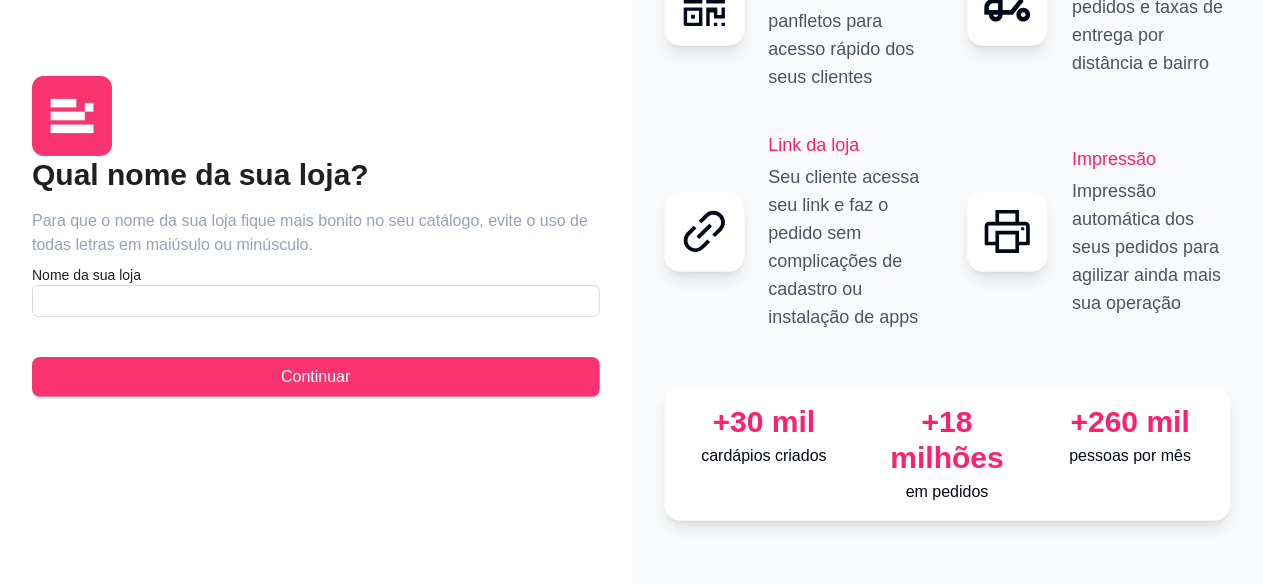 scroll, scrollTop: 76, scrollLeft: 0, axis: vertical 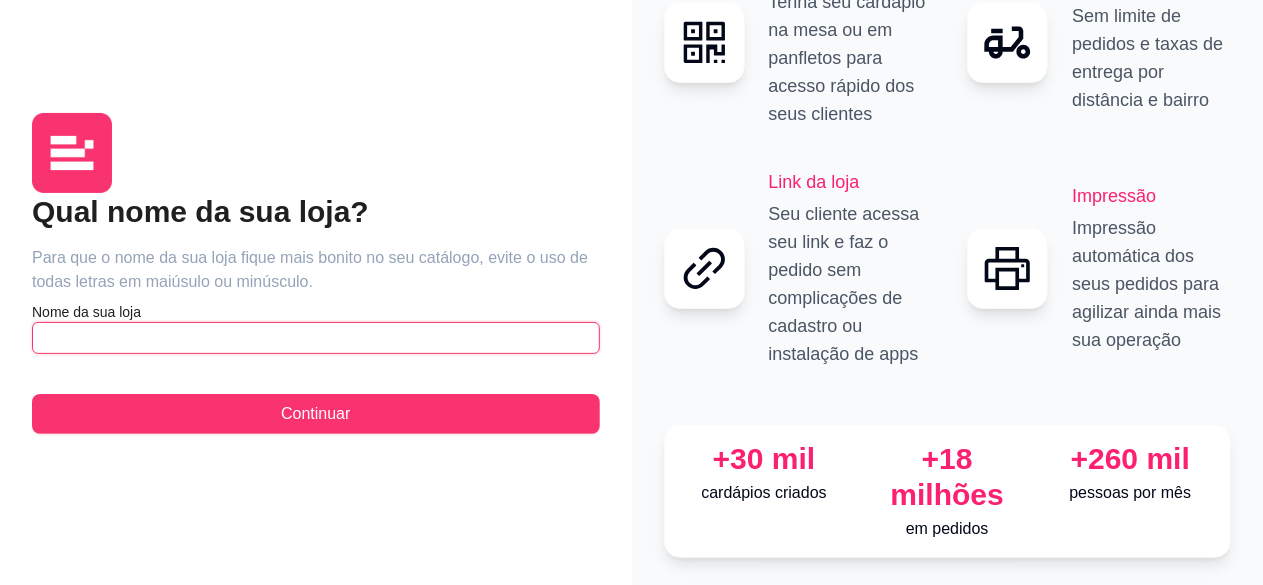 click at bounding box center [316, 338] 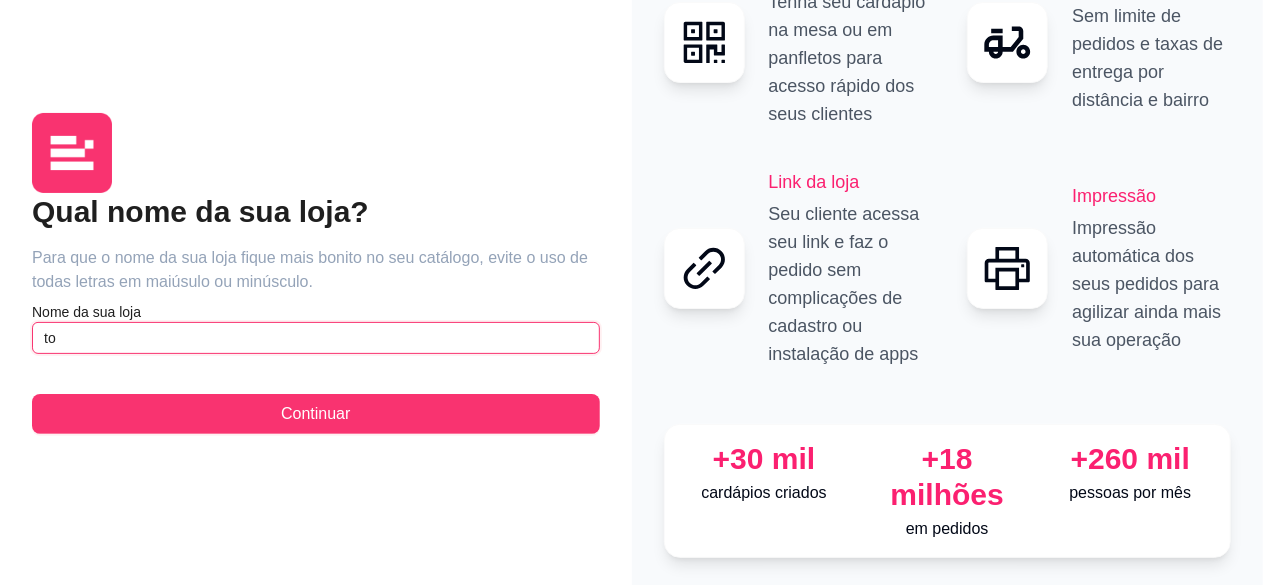 type on "t" 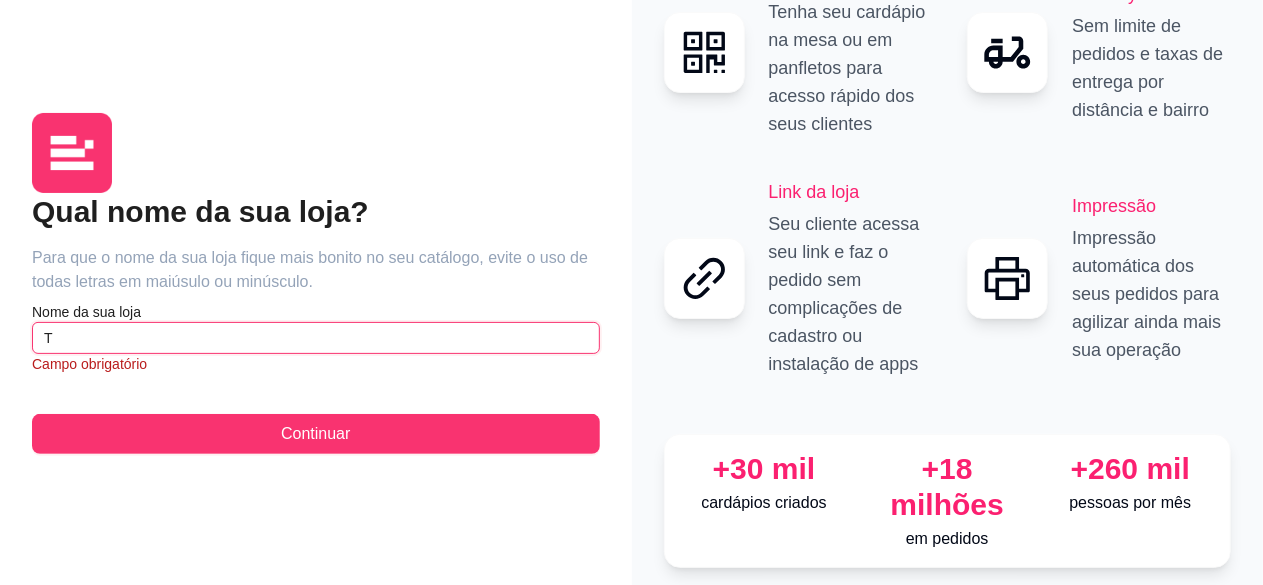 scroll, scrollTop: 76, scrollLeft: 0, axis: vertical 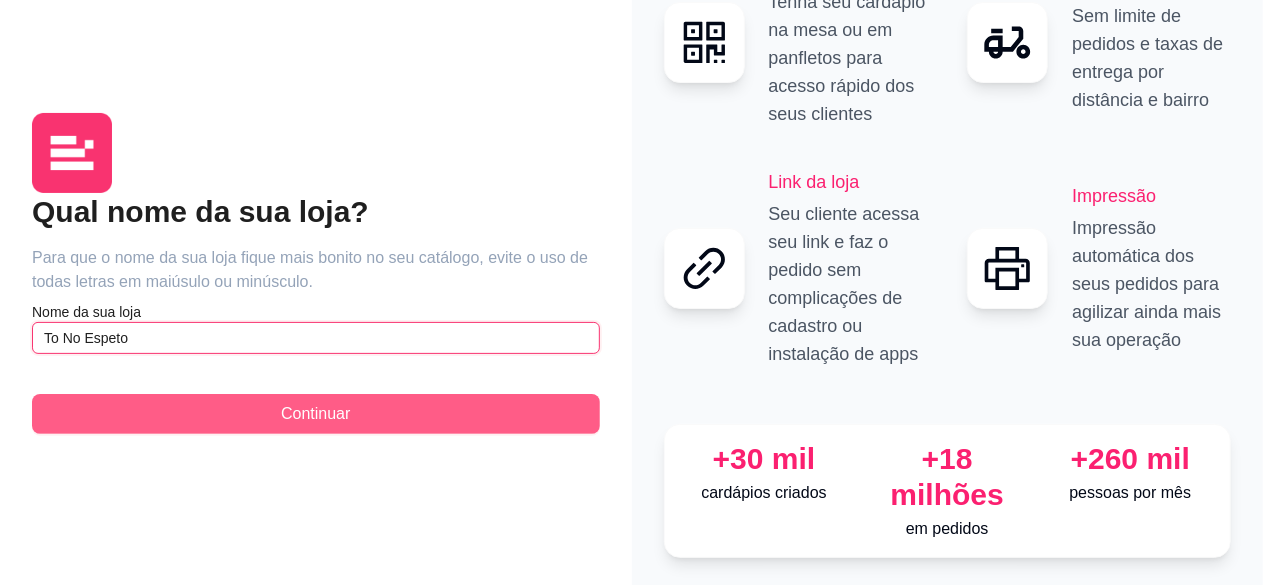type on "To No Espeto" 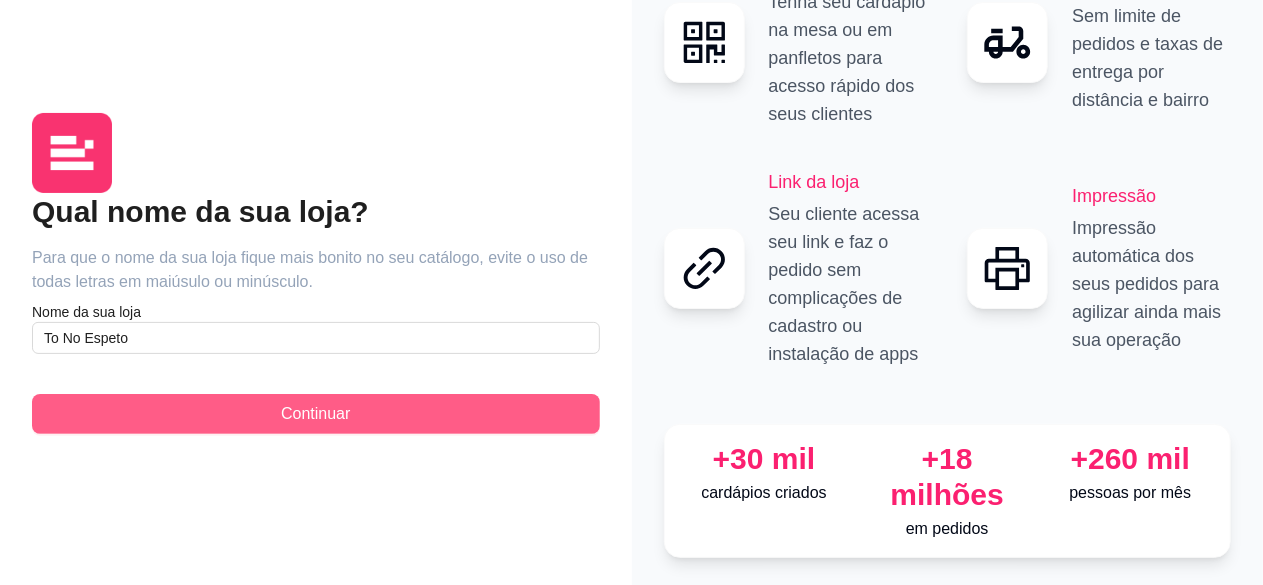 click on "Continuar" at bounding box center (316, 414) 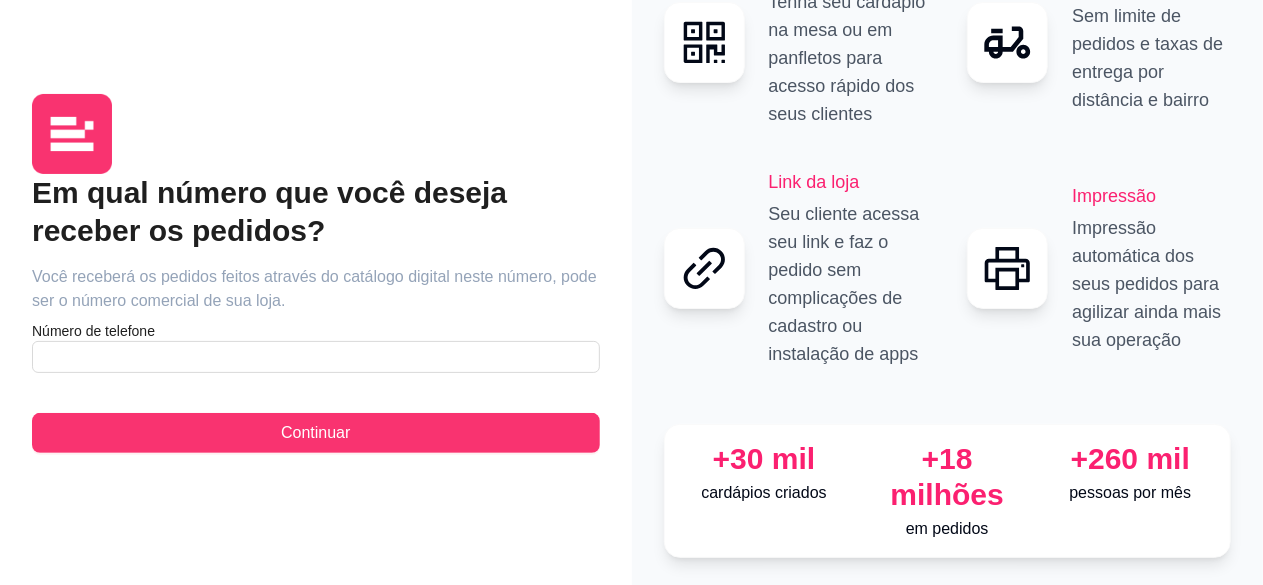 scroll, scrollTop: 56, scrollLeft: 0, axis: vertical 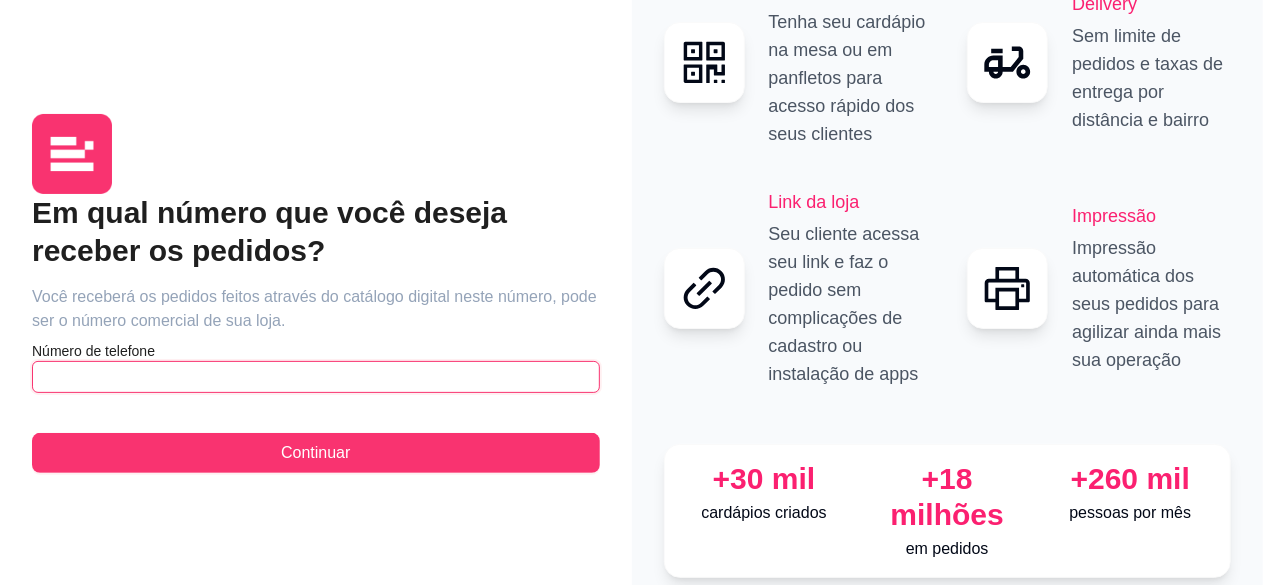 click at bounding box center [316, 377] 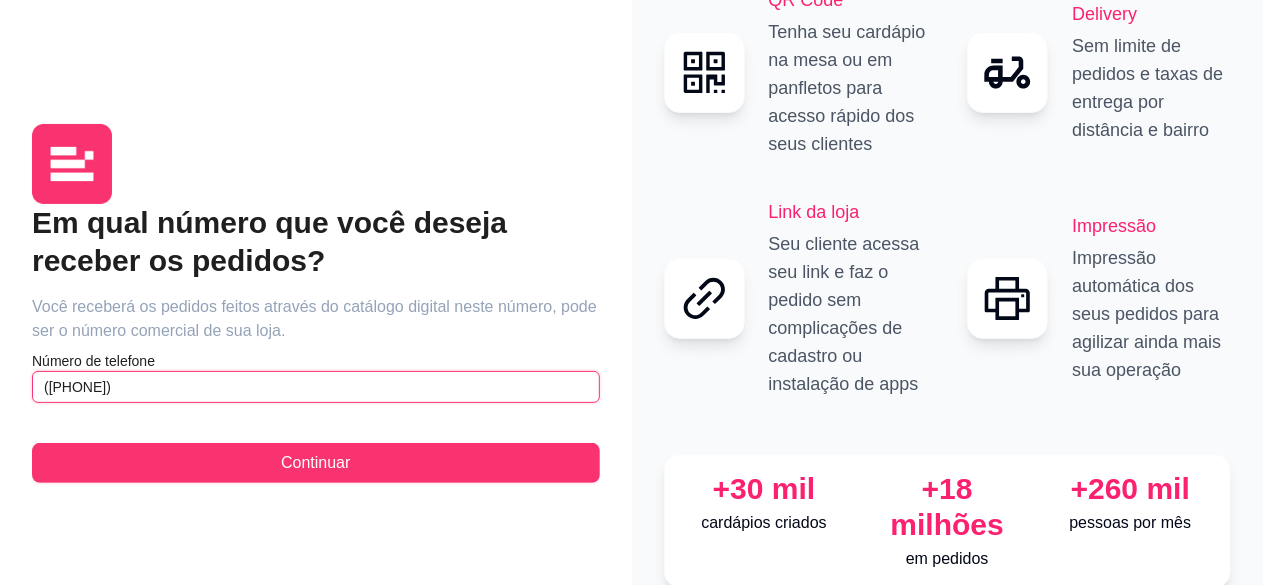 scroll, scrollTop: 56, scrollLeft: 0, axis: vertical 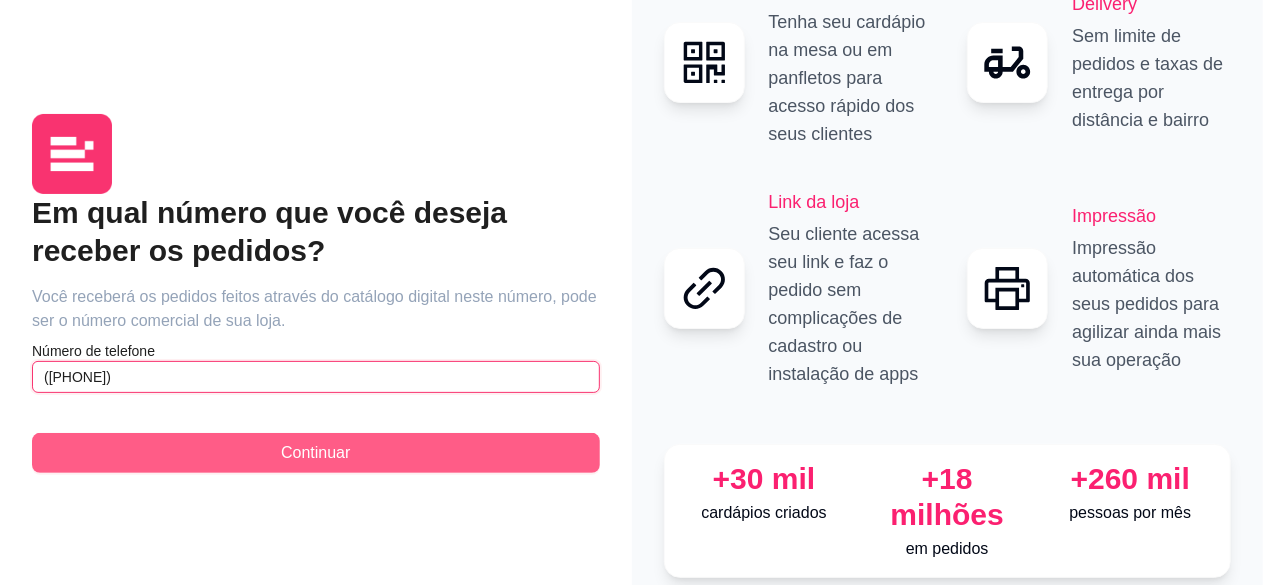 type on "([PHONE])" 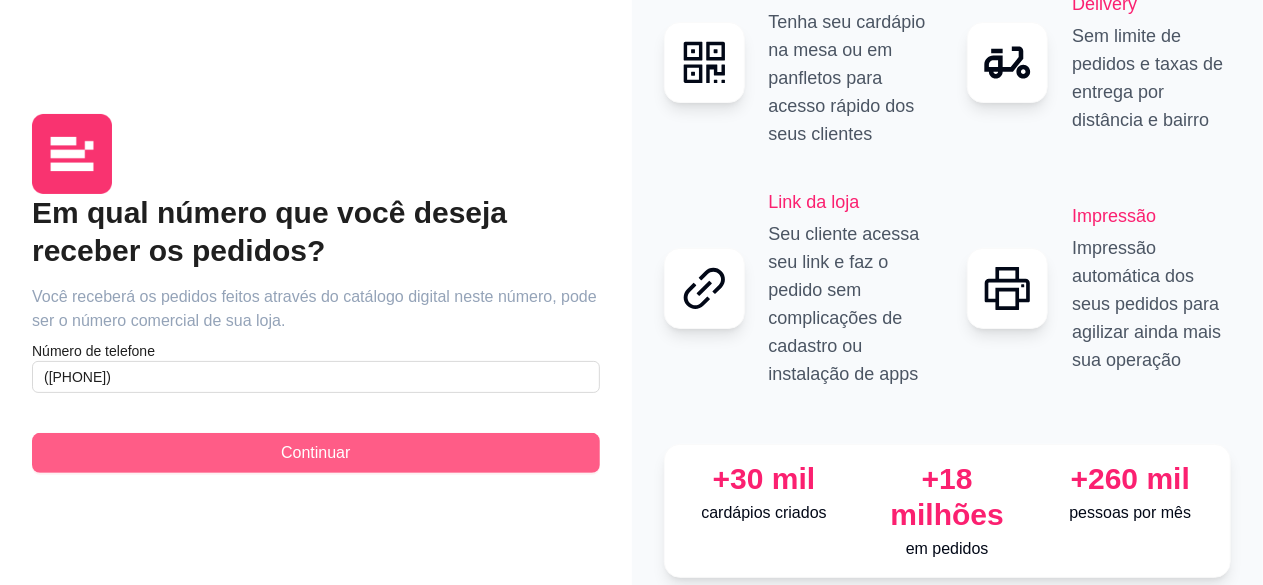 click on "Continuar" at bounding box center [316, 453] 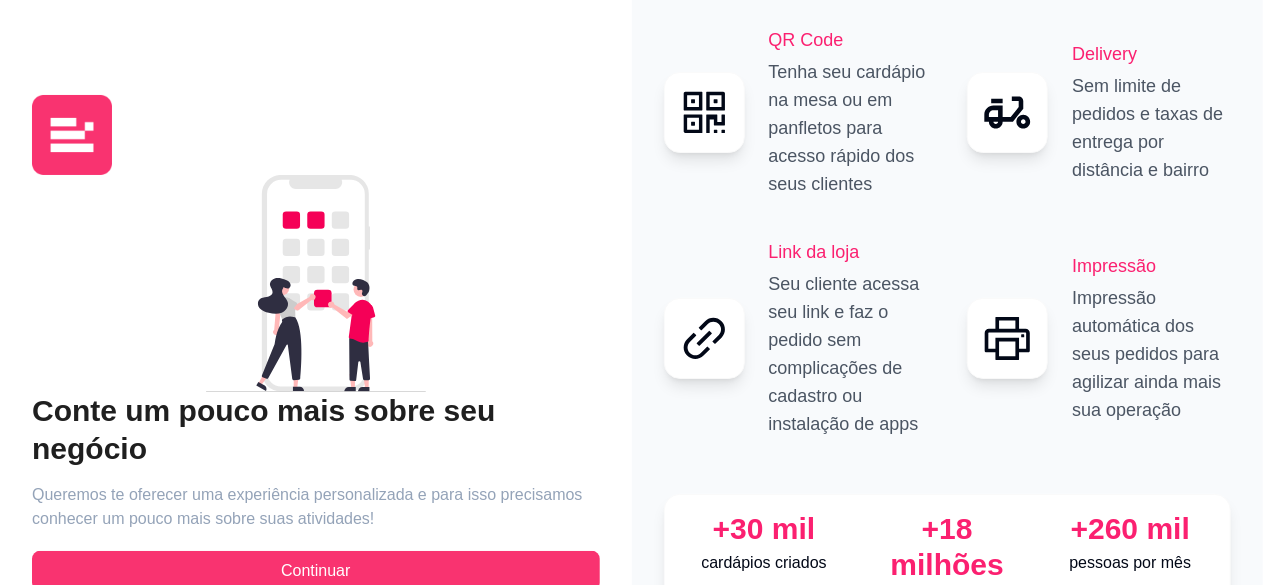 scroll, scrollTop: 76, scrollLeft: 0, axis: vertical 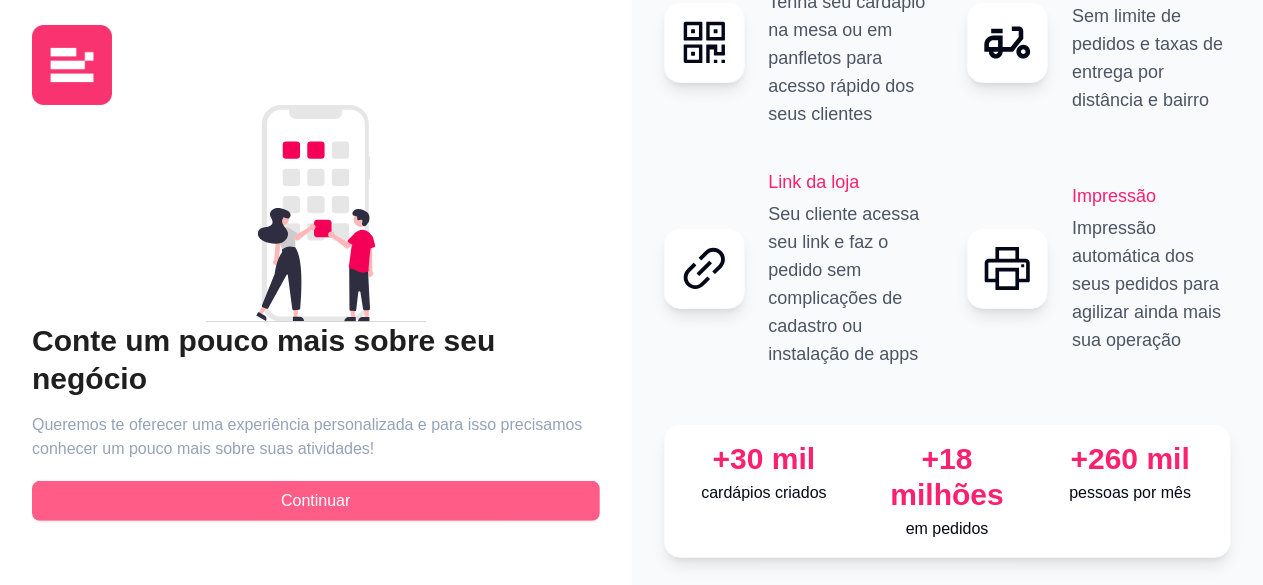click on "Continuar" at bounding box center (316, 501) 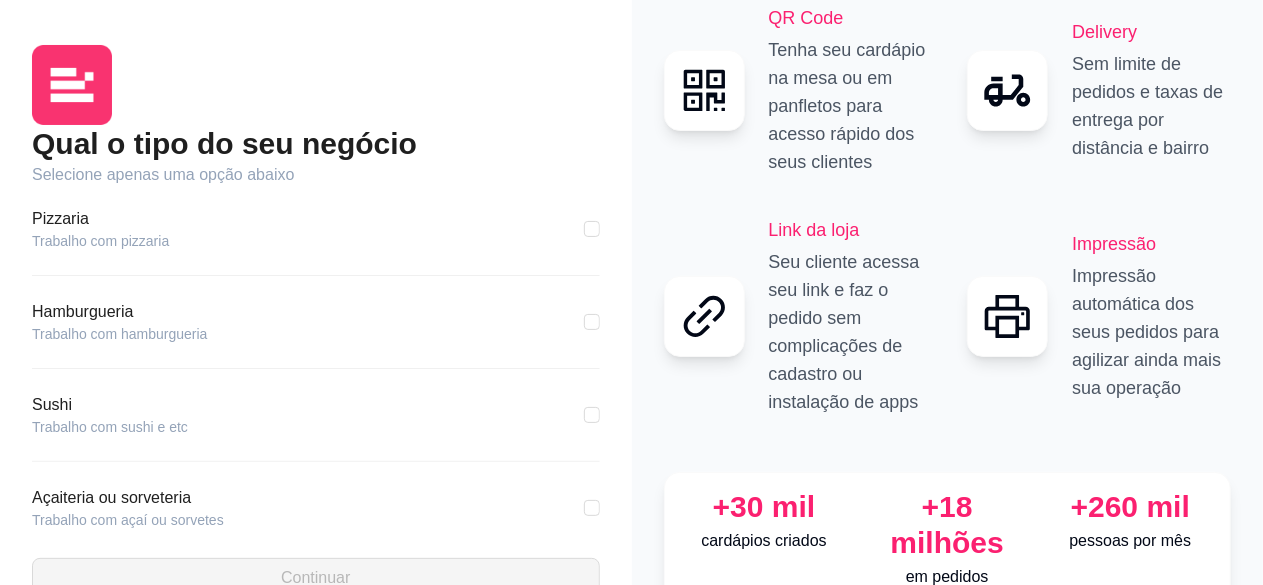 scroll, scrollTop: 410, scrollLeft: 0, axis: vertical 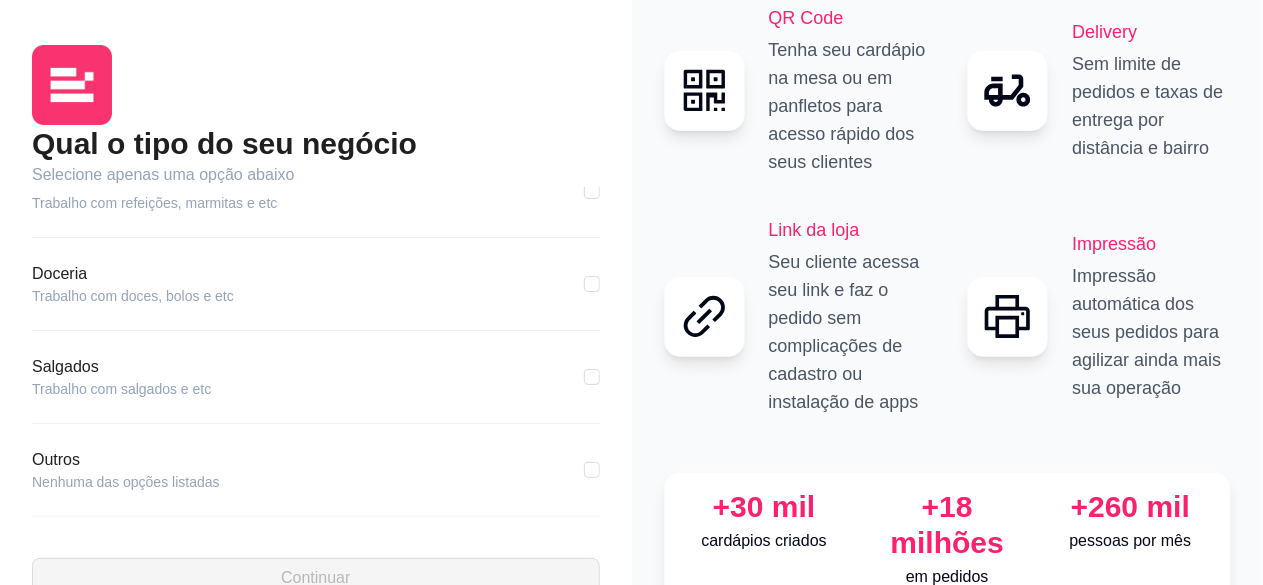 click on "Nenhuma das opções listadas" at bounding box center (126, 482) 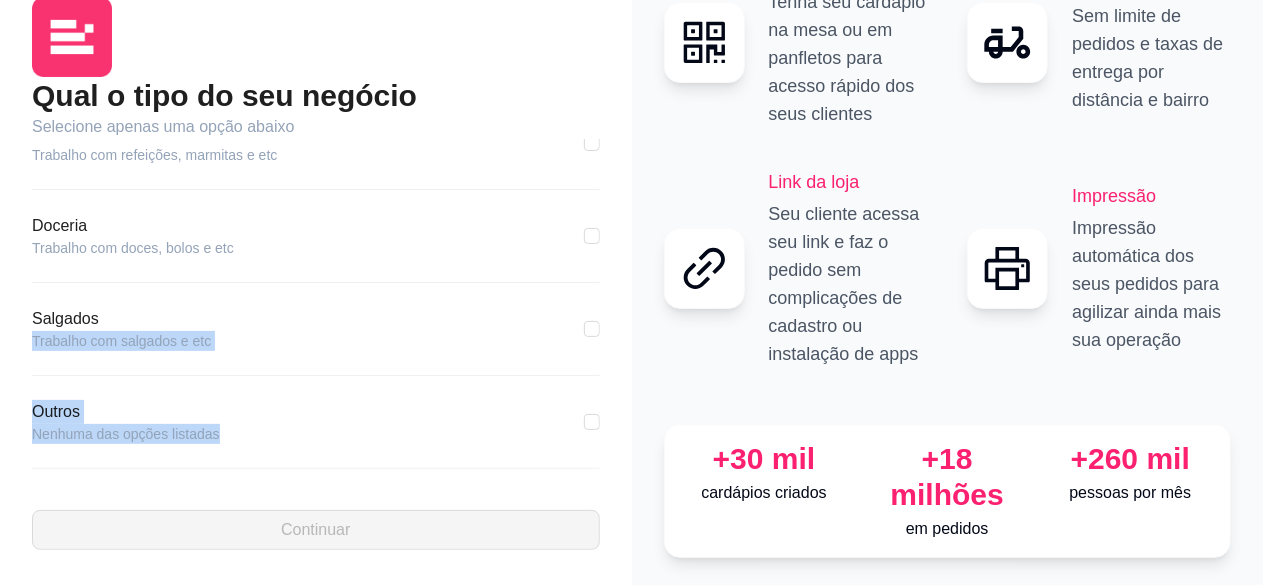 drag, startPoint x: 393, startPoint y: 375, endPoint x: 260, endPoint y: 292, distance: 156.77373 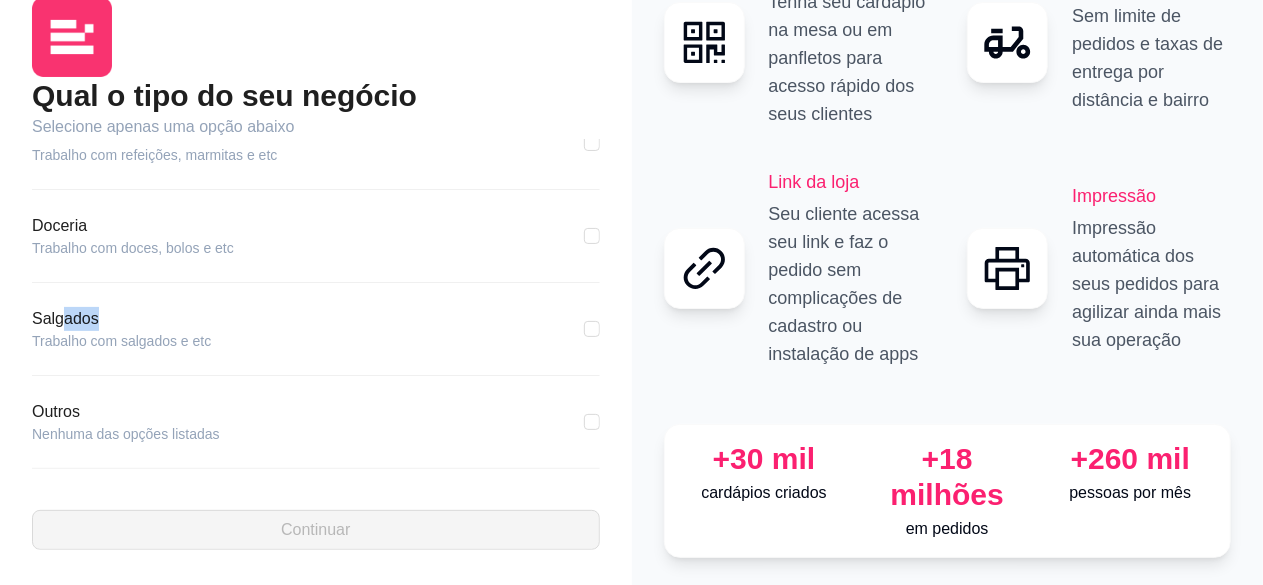 drag, startPoint x: 118, startPoint y: 308, endPoint x: 62, endPoint y: 303, distance: 56.22277 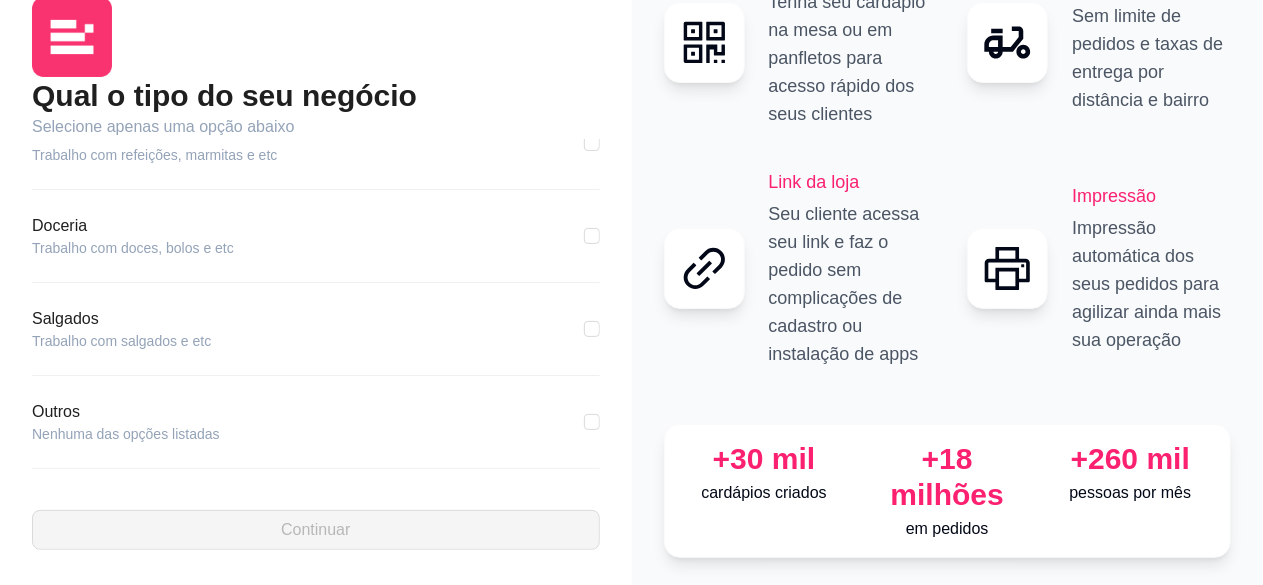 click on "Outros Nenhuma das opções listadas" at bounding box center [316, 434] 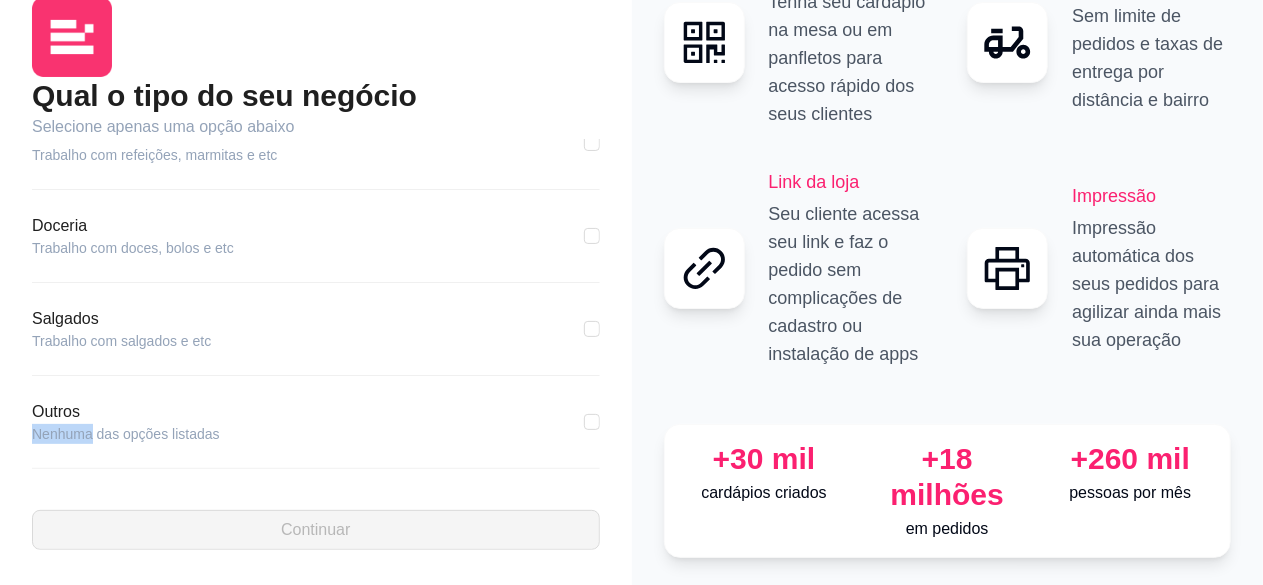 click on "Nenhuma das opções listadas" at bounding box center [126, 434] 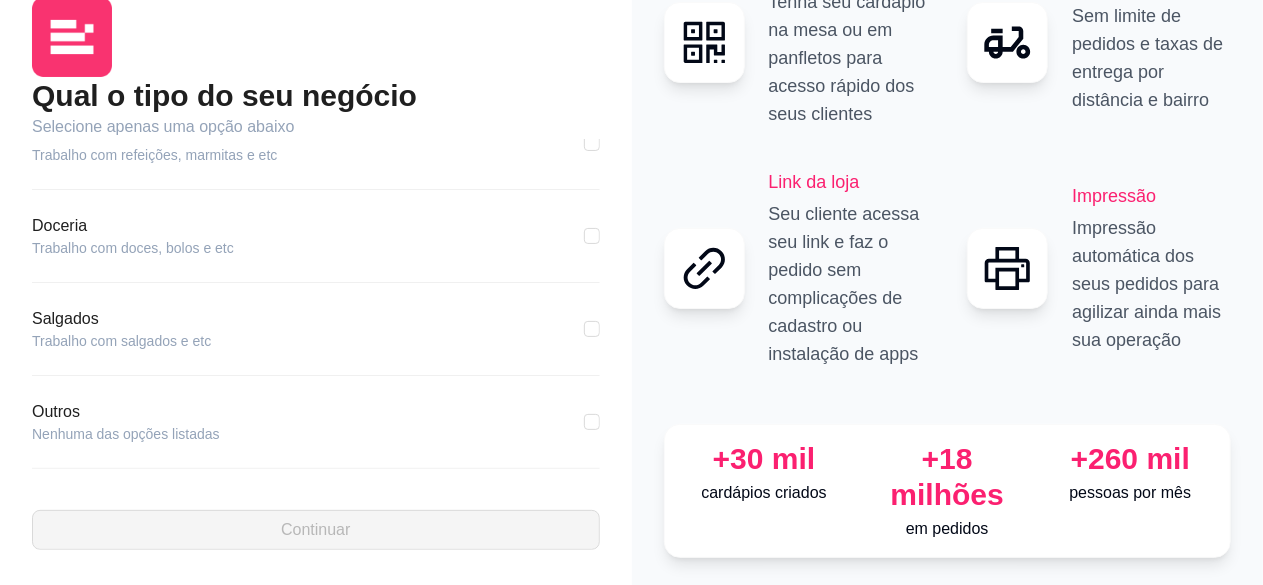 click on "Outros Nenhuma das opções listadas" at bounding box center (316, 422) 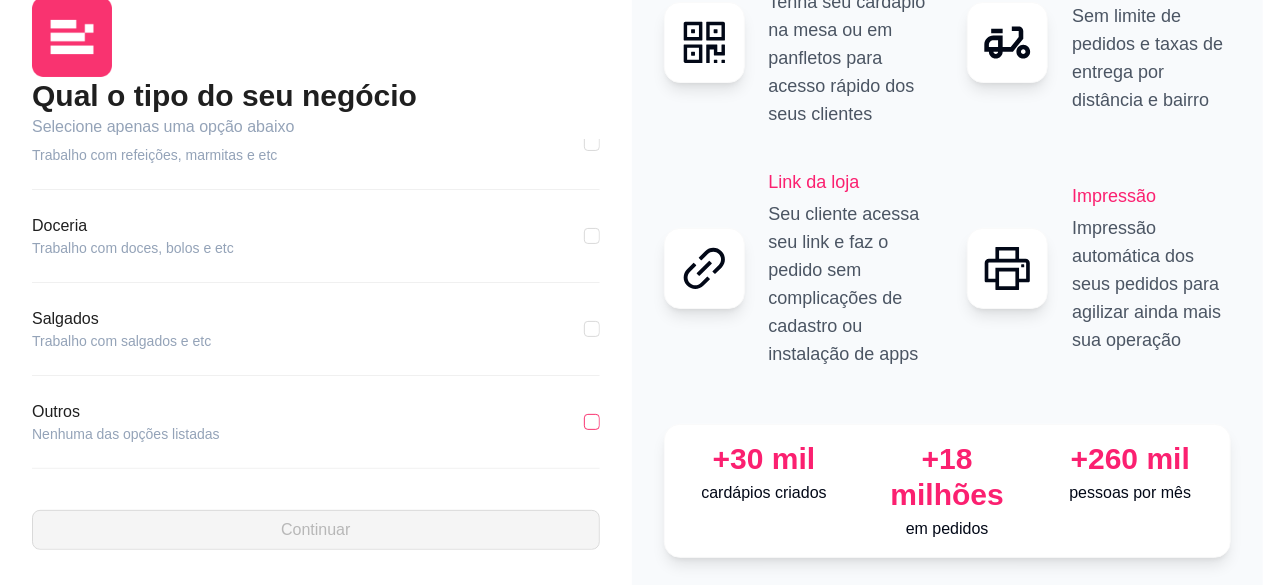 click at bounding box center [592, 422] 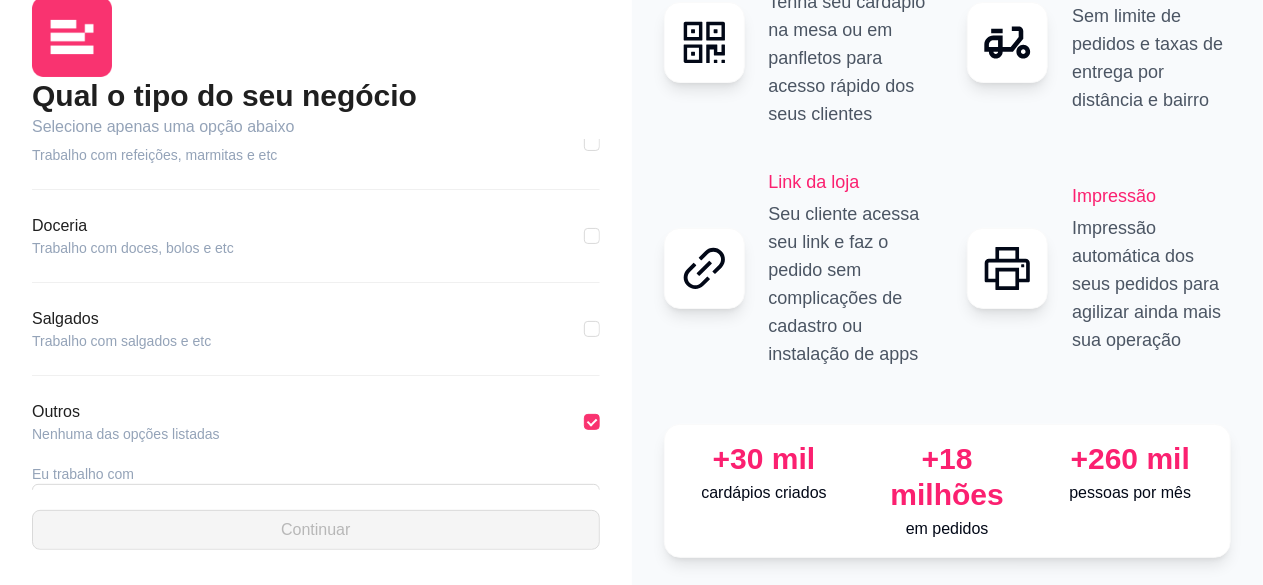 scroll, scrollTop: 481, scrollLeft: 0, axis: vertical 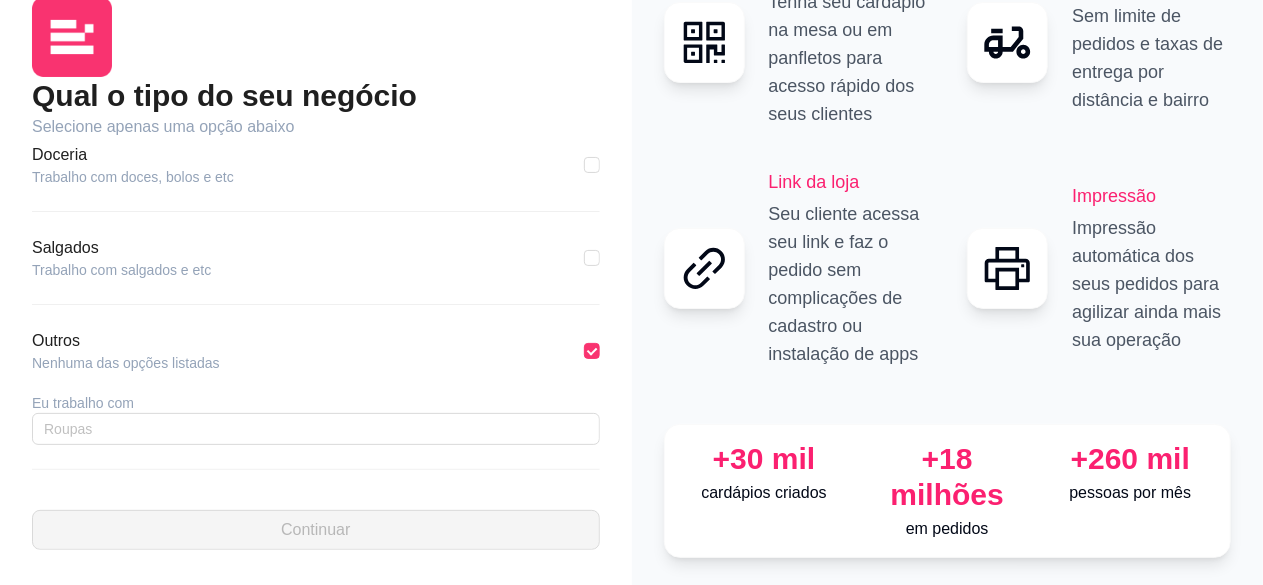 click on "Eu trabalho com" at bounding box center [316, 403] 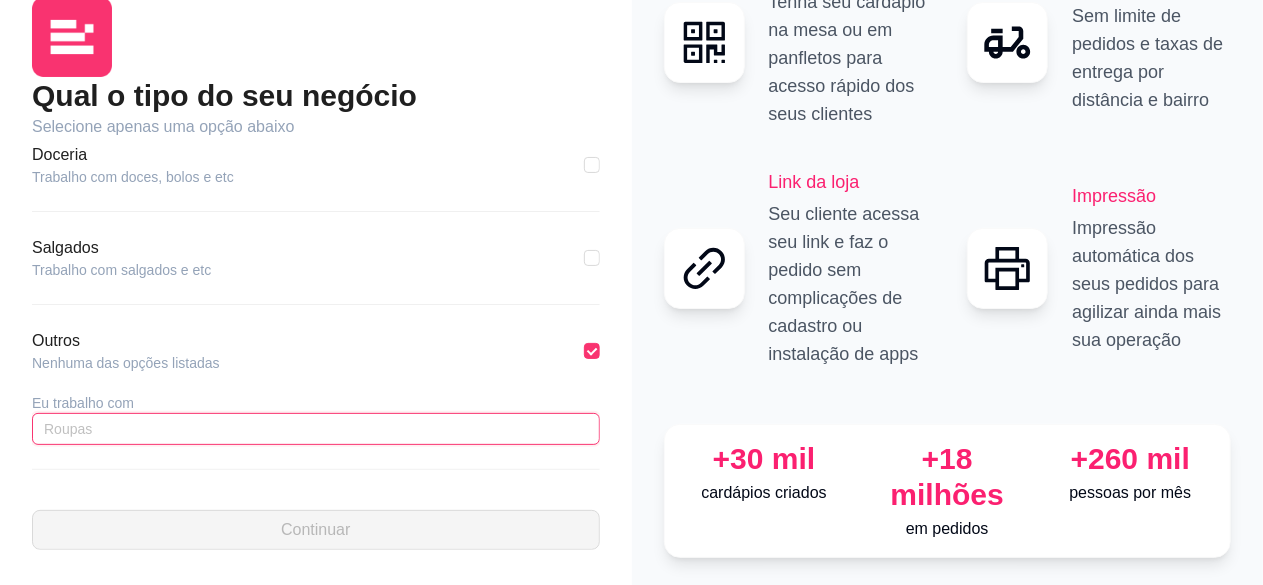 click at bounding box center (316, 429) 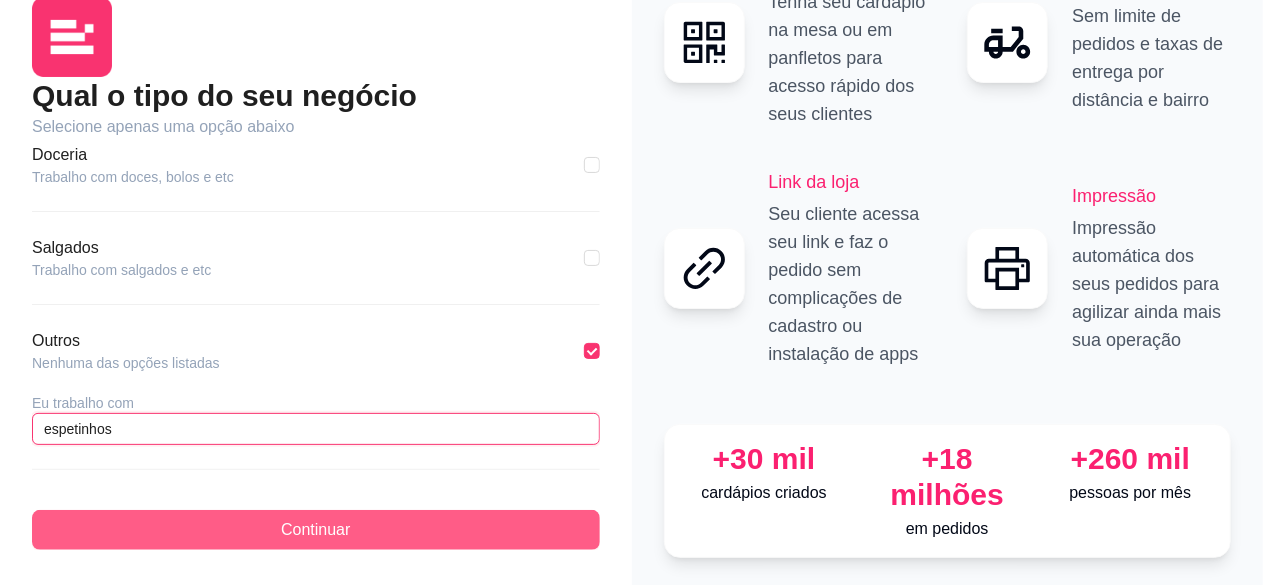 type on "espetinhos" 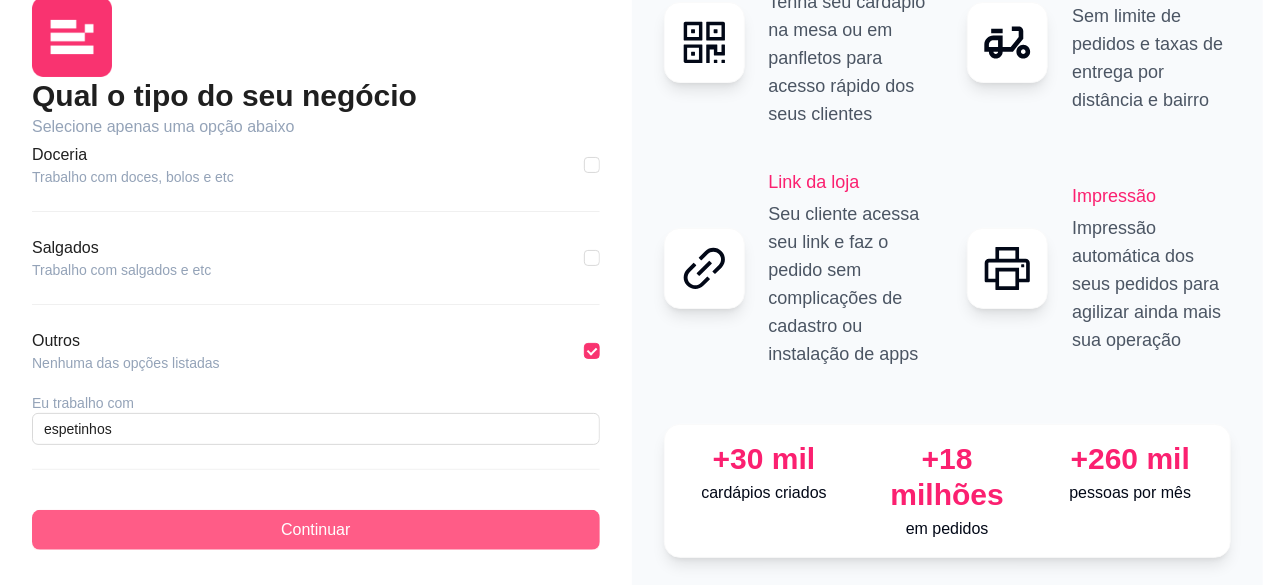 click on "Continuar" at bounding box center [316, 530] 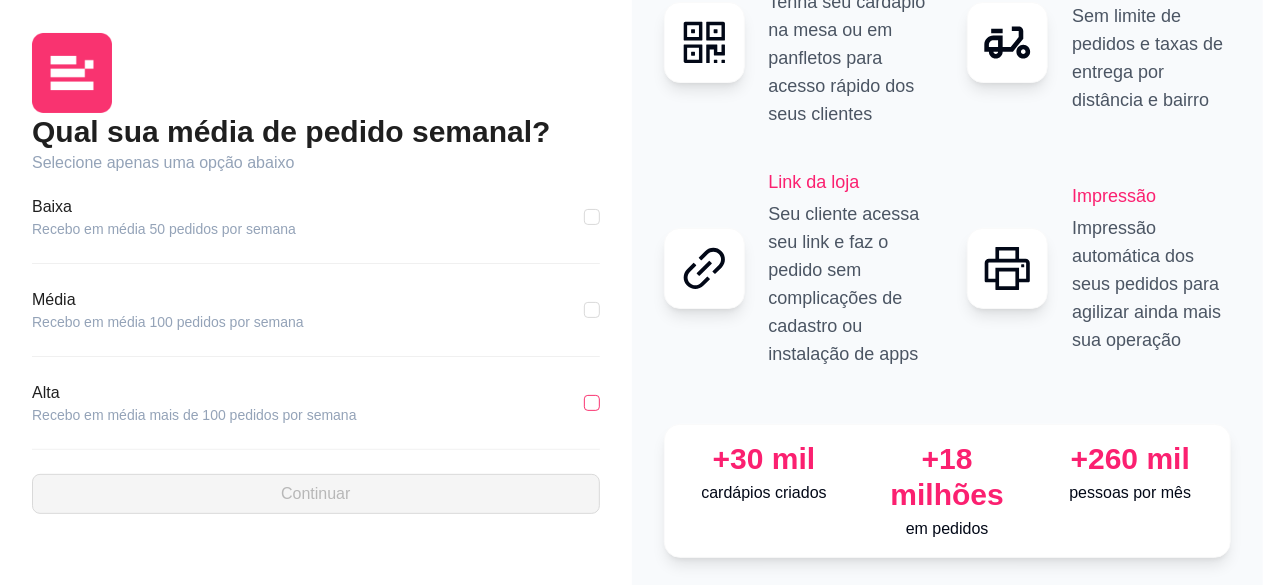 click at bounding box center [592, 403] 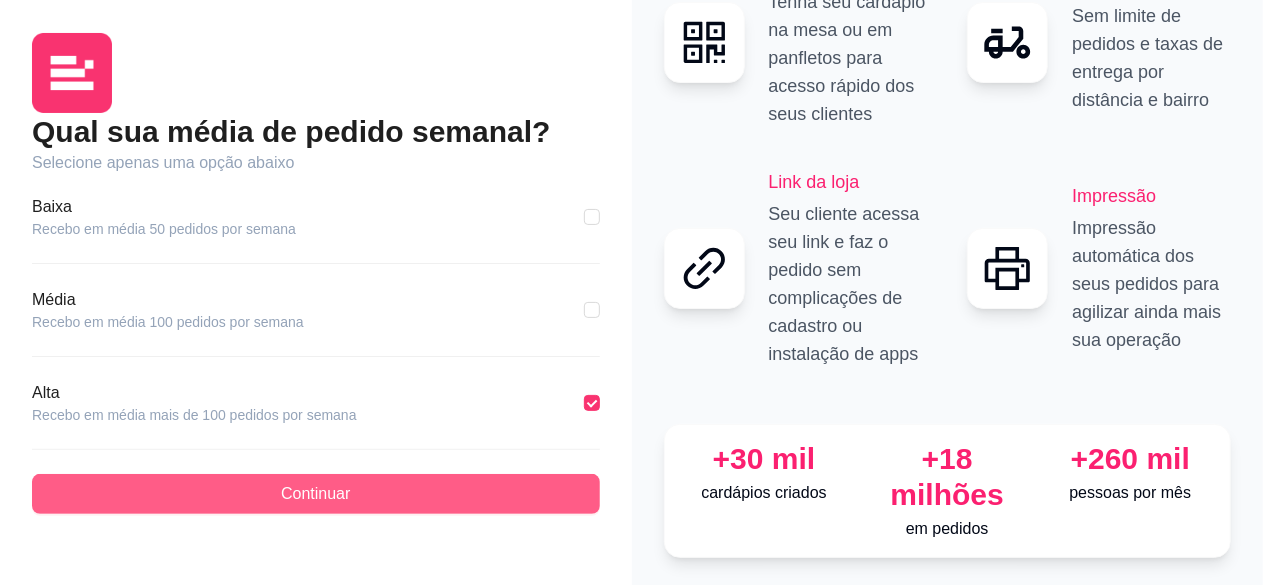 click on "Continuar" at bounding box center [316, 494] 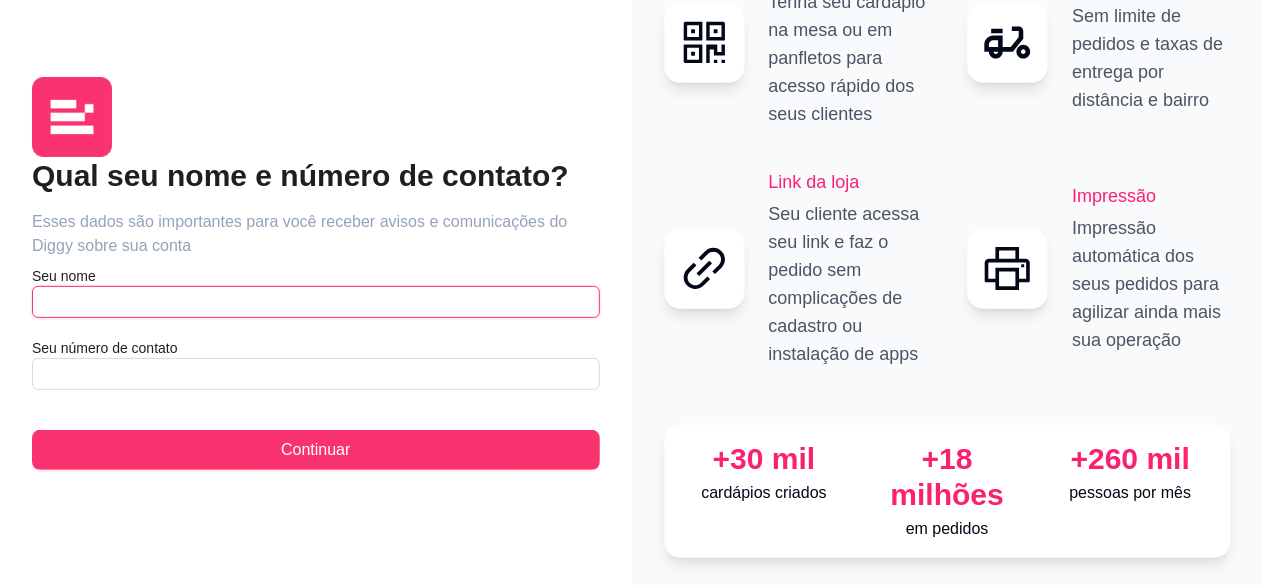 click at bounding box center (316, 302) 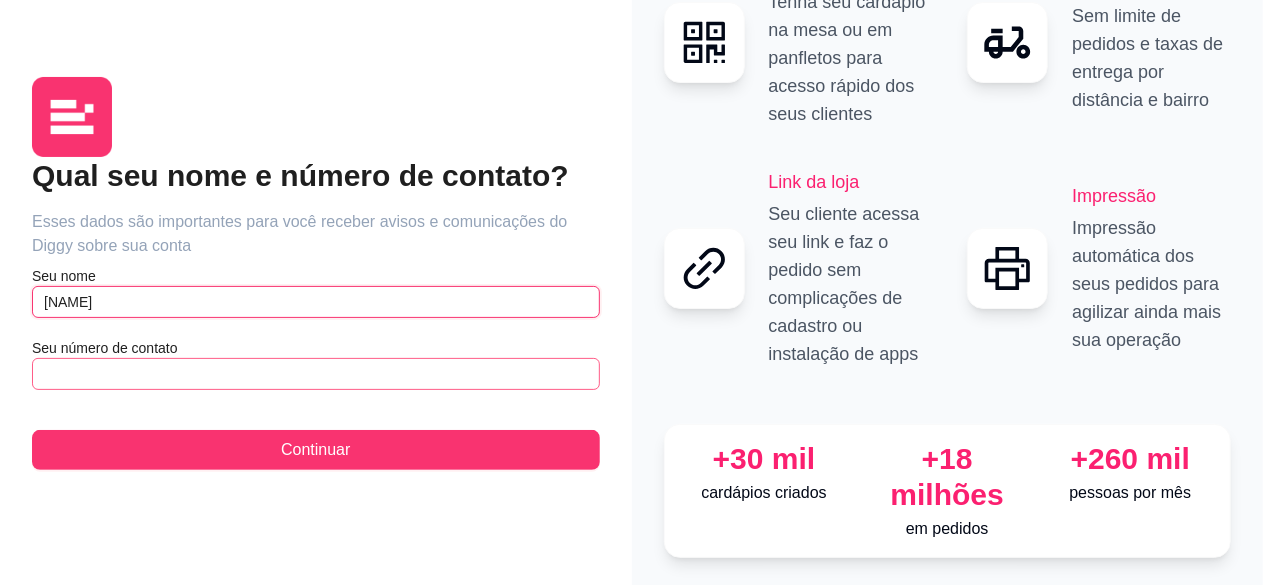 type on "[NAME]" 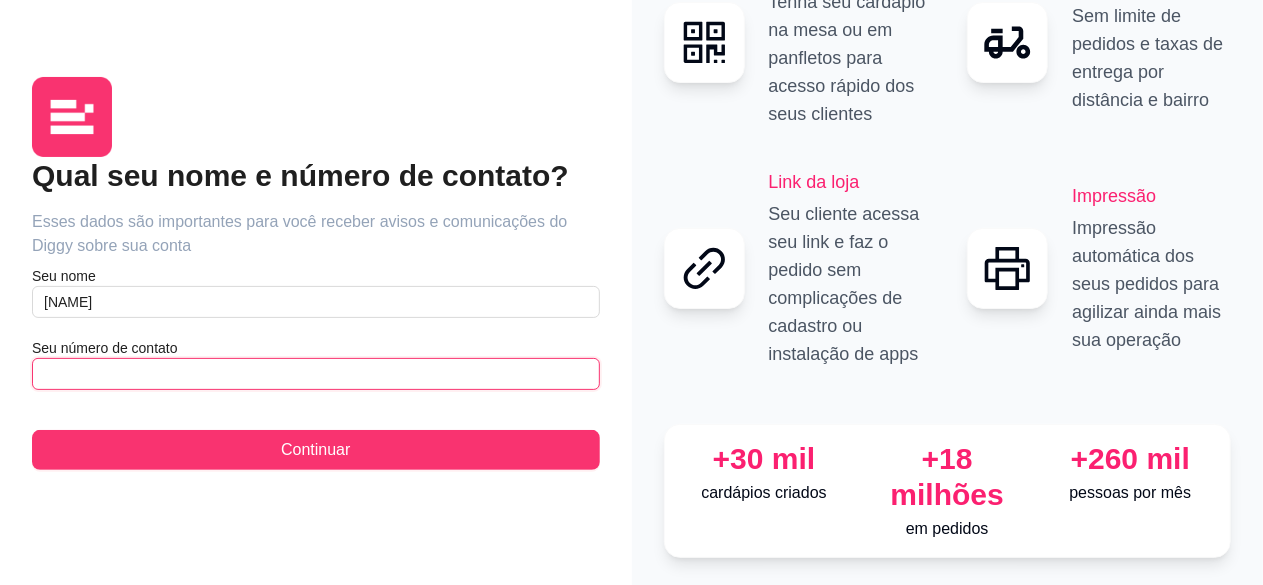 click at bounding box center [316, 374] 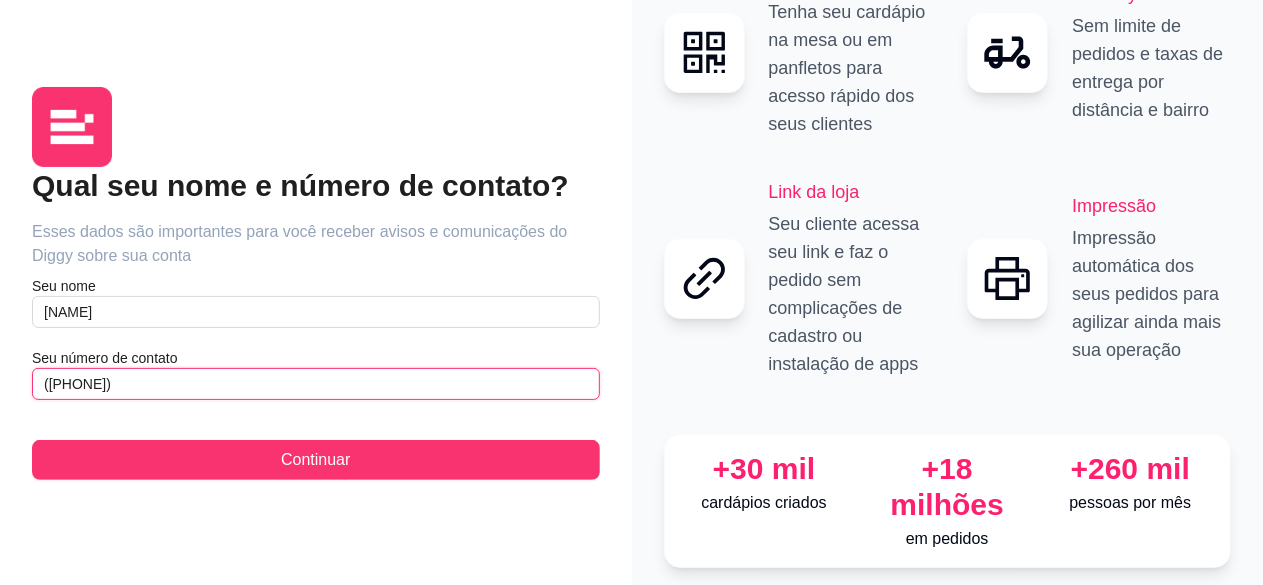 scroll, scrollTop: 76, scrollLeft: 0, axis: vertical 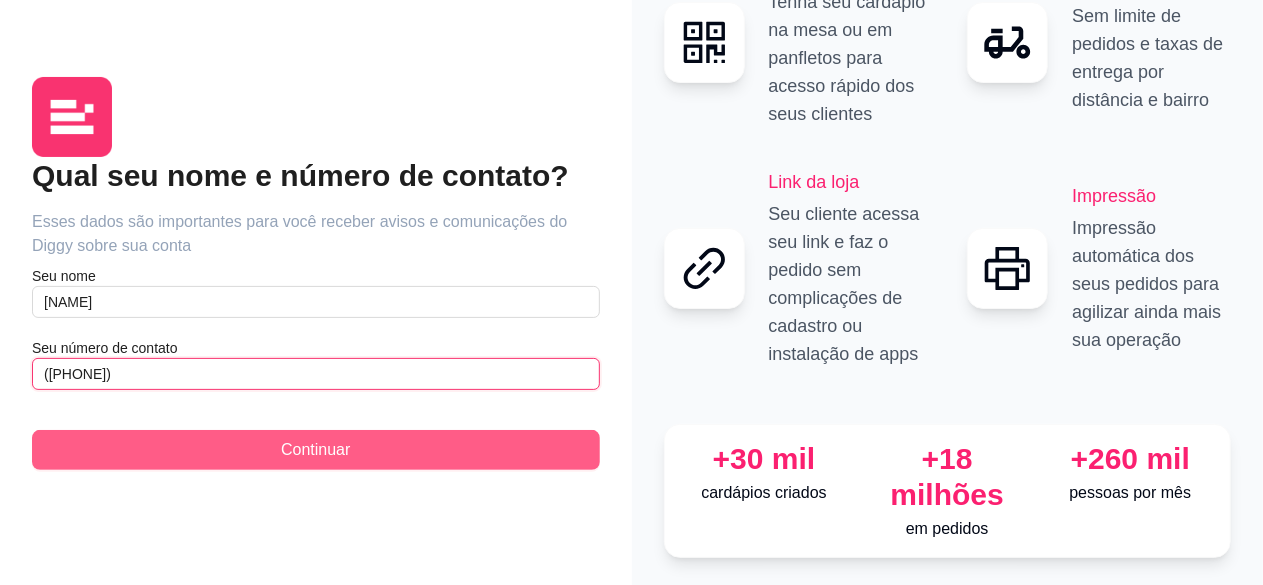 type on "([PHONE])" 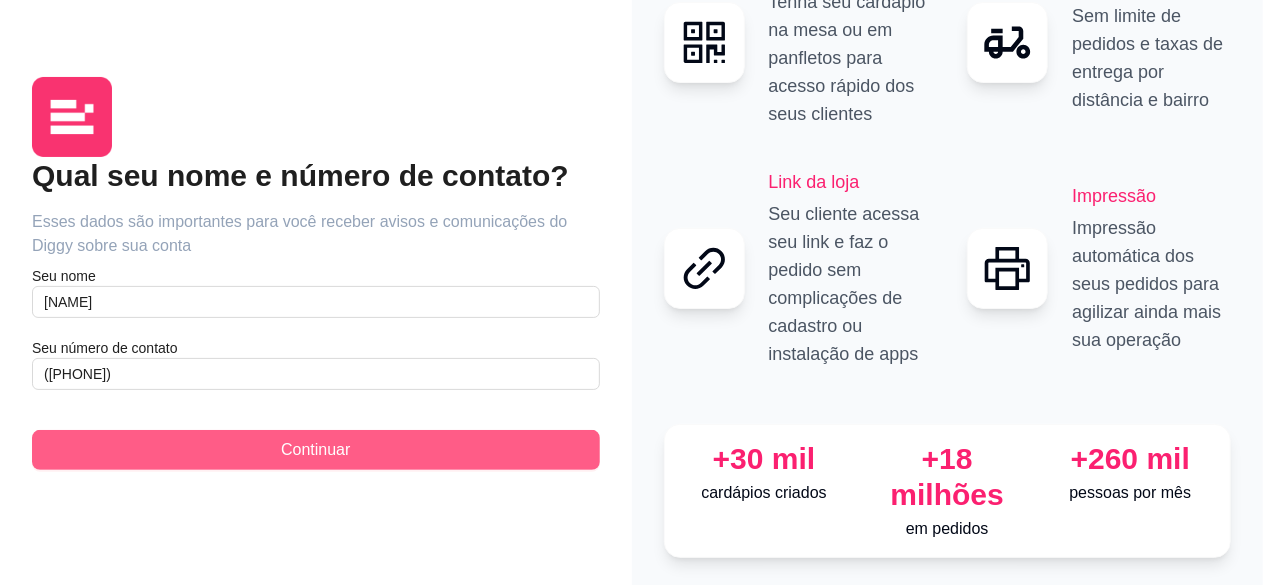 click on "Continuar" at bounding box center [316, 450] 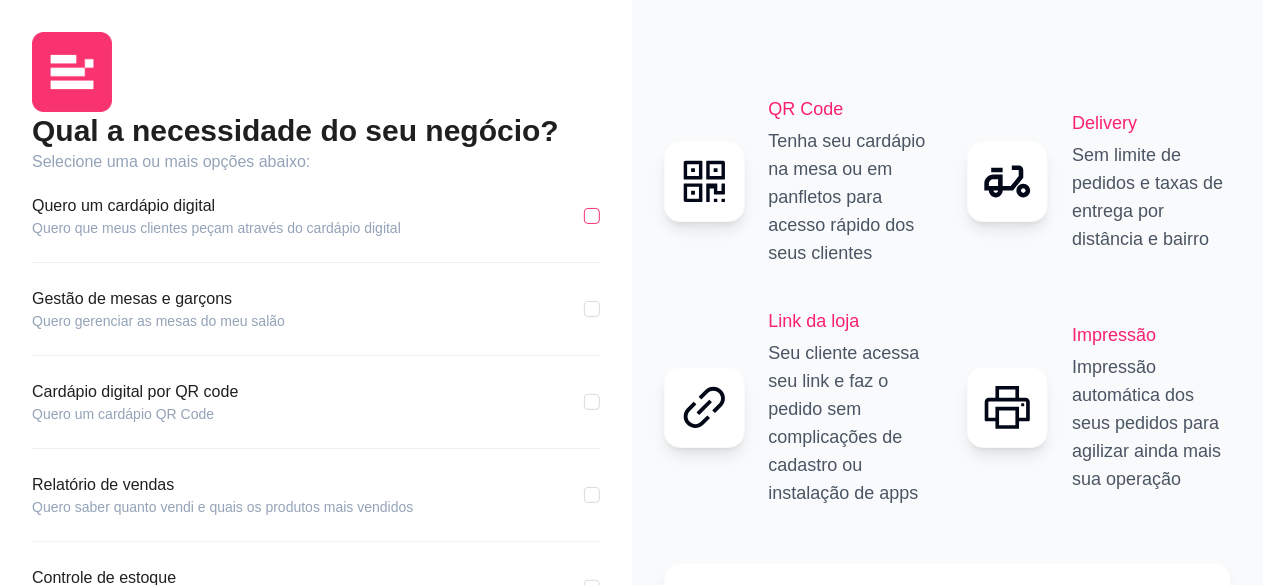 click at bounding box center (592, 216) 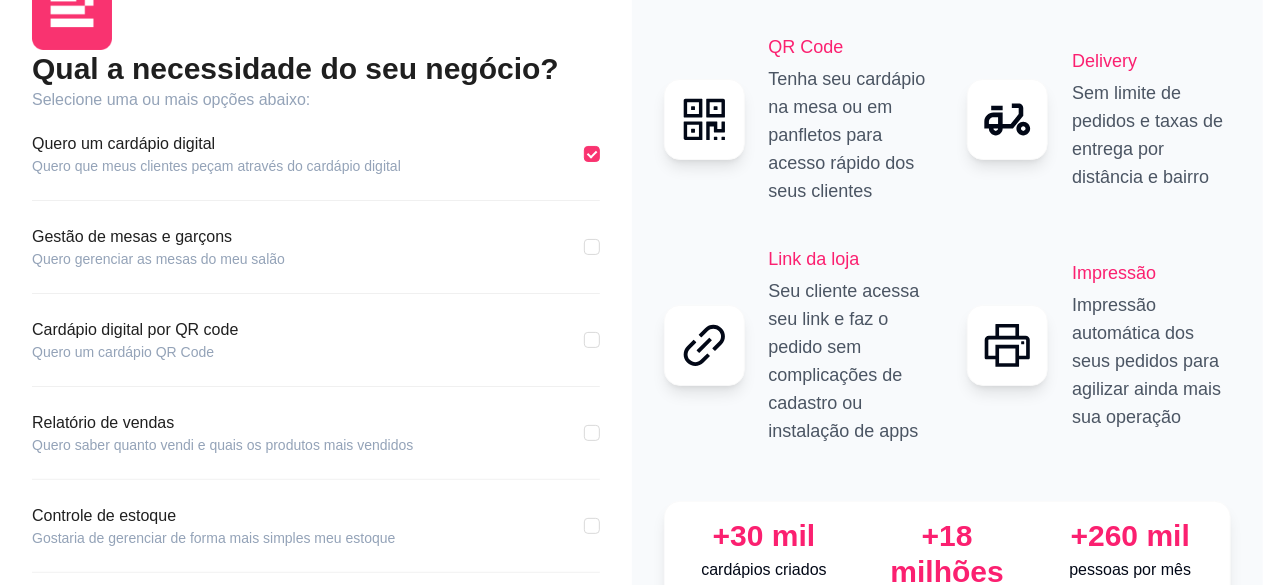 scroll, scrollTop: 66, scrollLeft: 0, axis: vertical 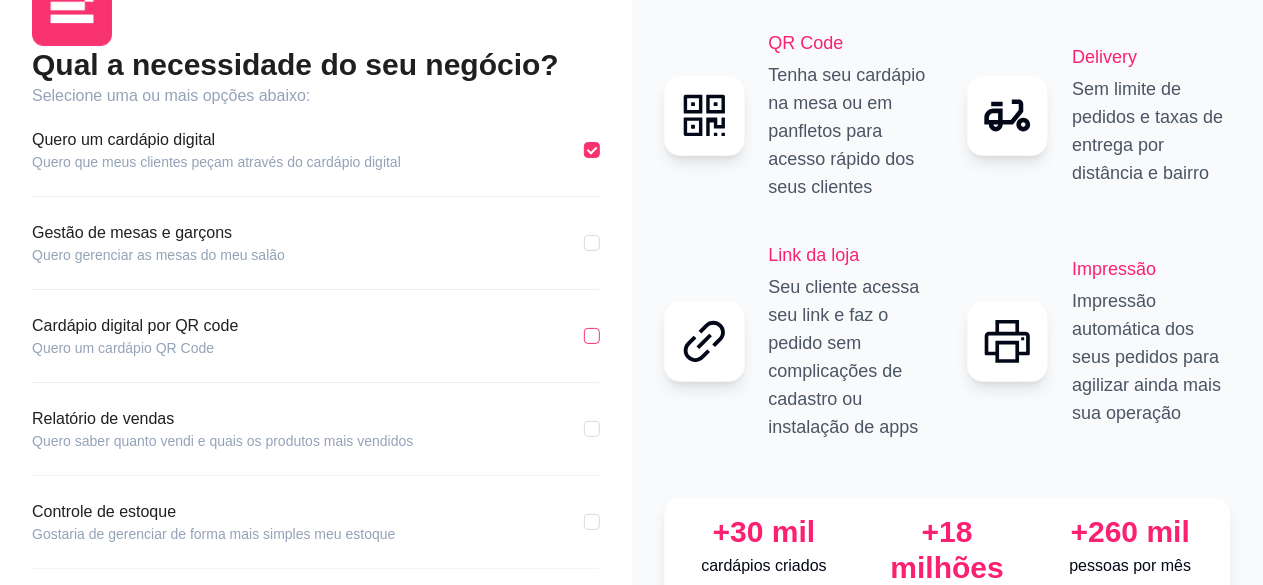 click at bounding box center (592, 336) 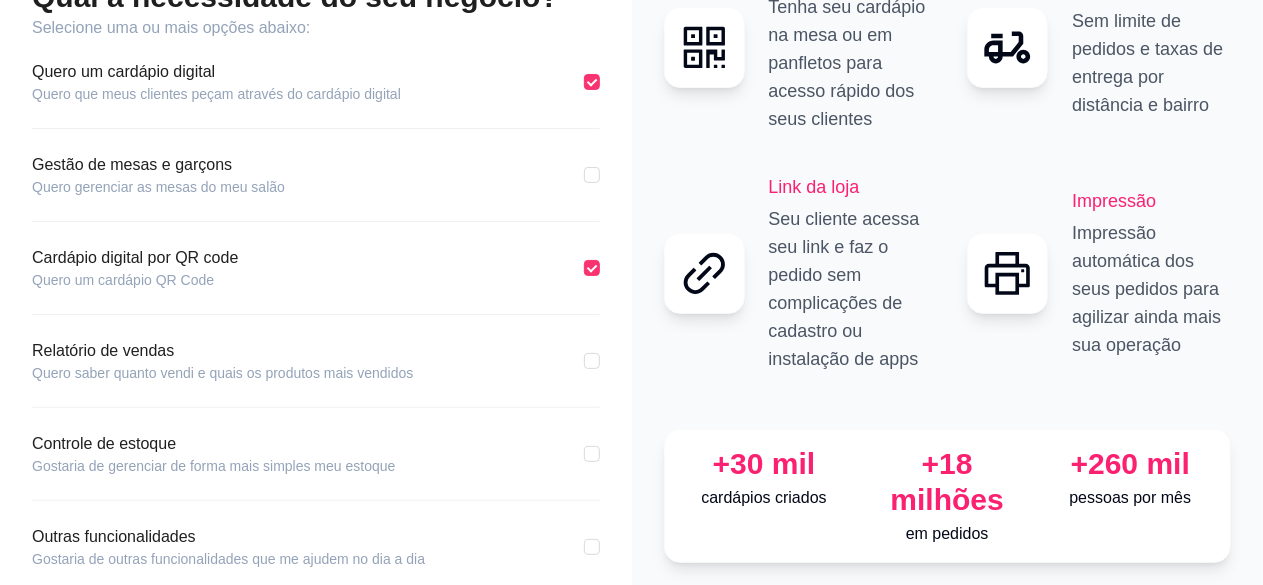 scroll, scrollTop: 148, scrollLeft: 0, axis: vertical 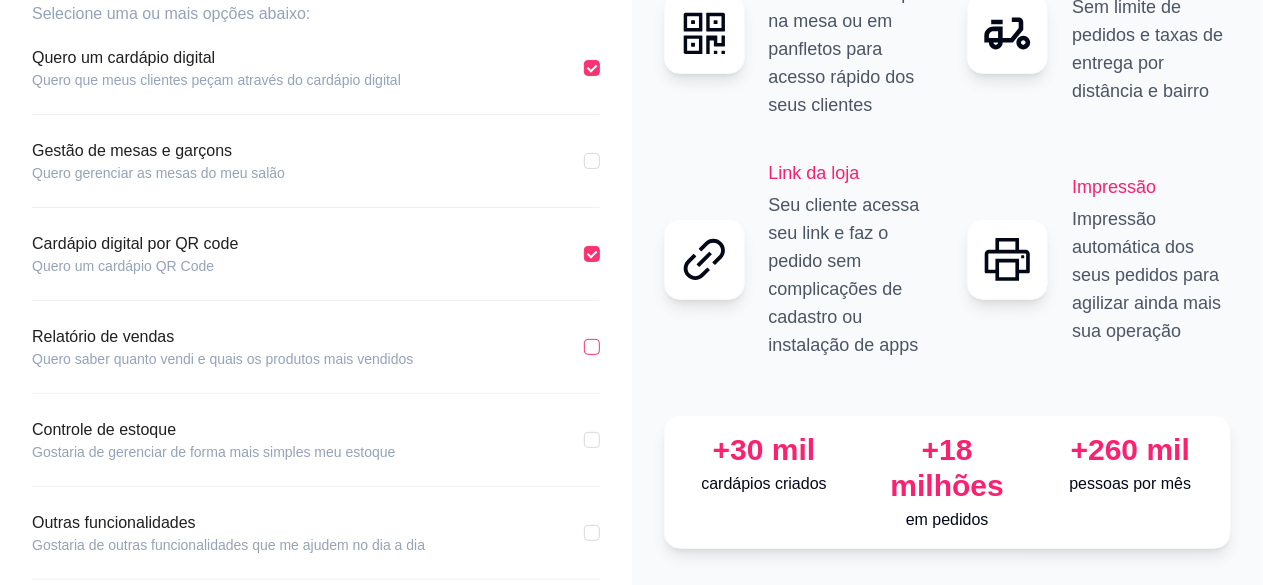 click on "Relatório de vendas Quero saber quanto vendi e quais os produtos mais vendidos" at bounding box center (316, 347) 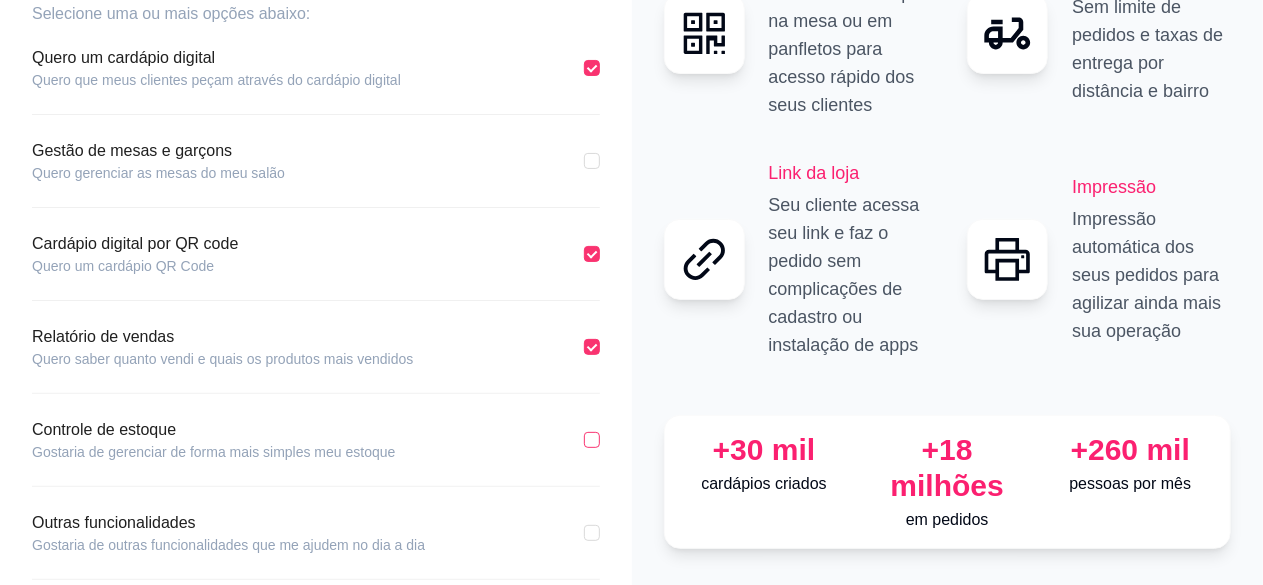 click at bounding box center (592, 440) 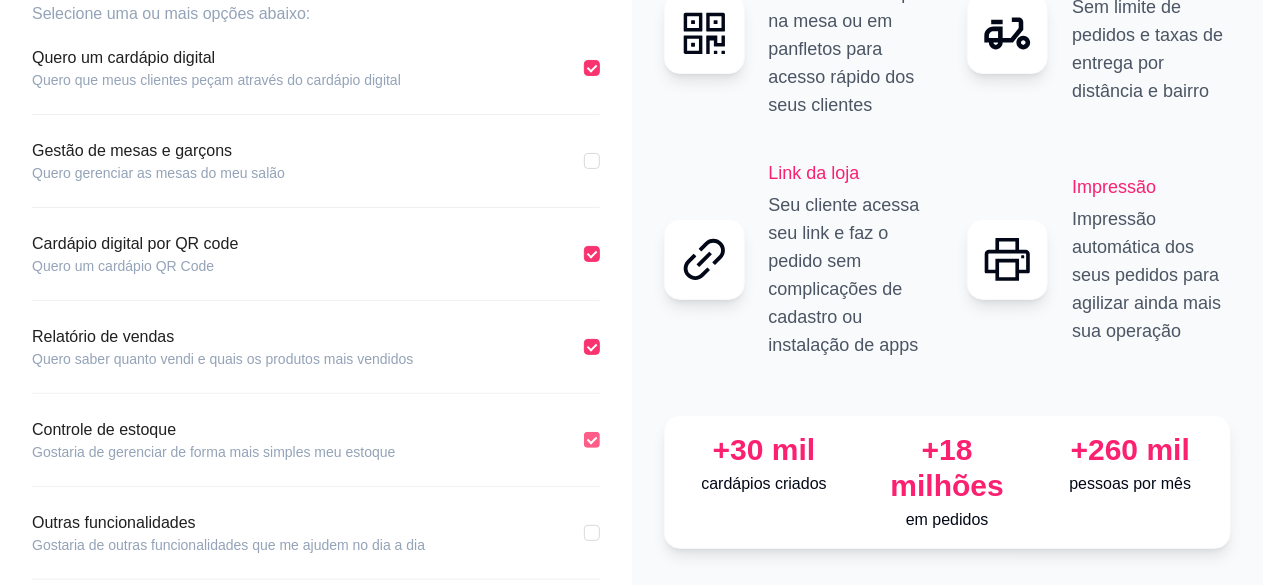 scroll, scrollTop: 236, scrollLeft: 0, axis: vertical 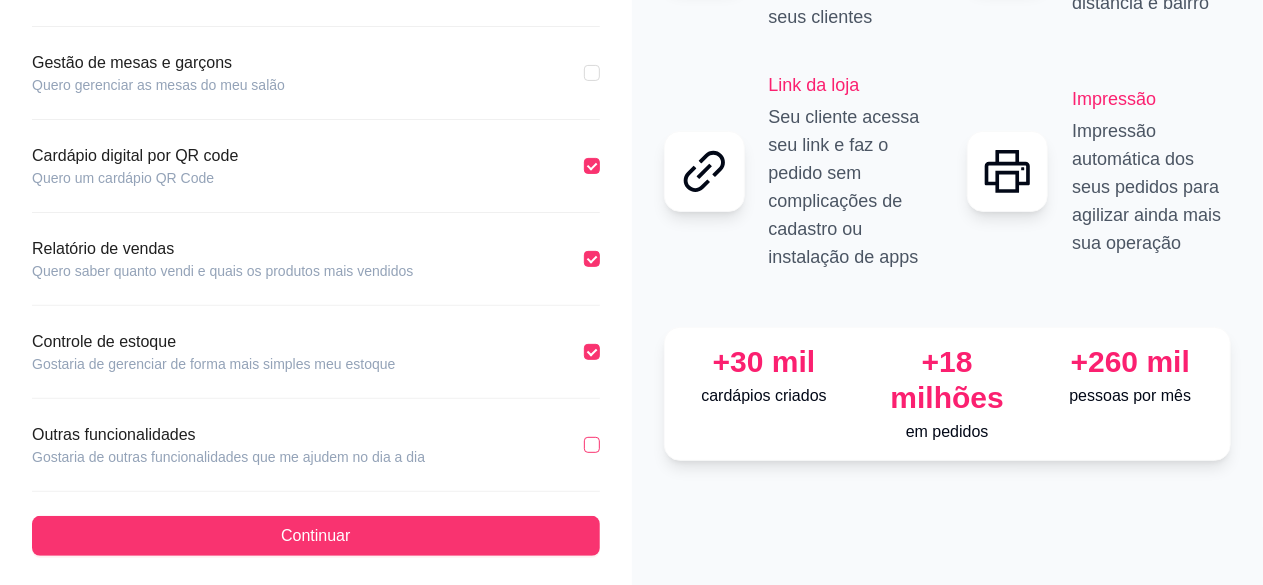 click at bounding box center (592, 445) 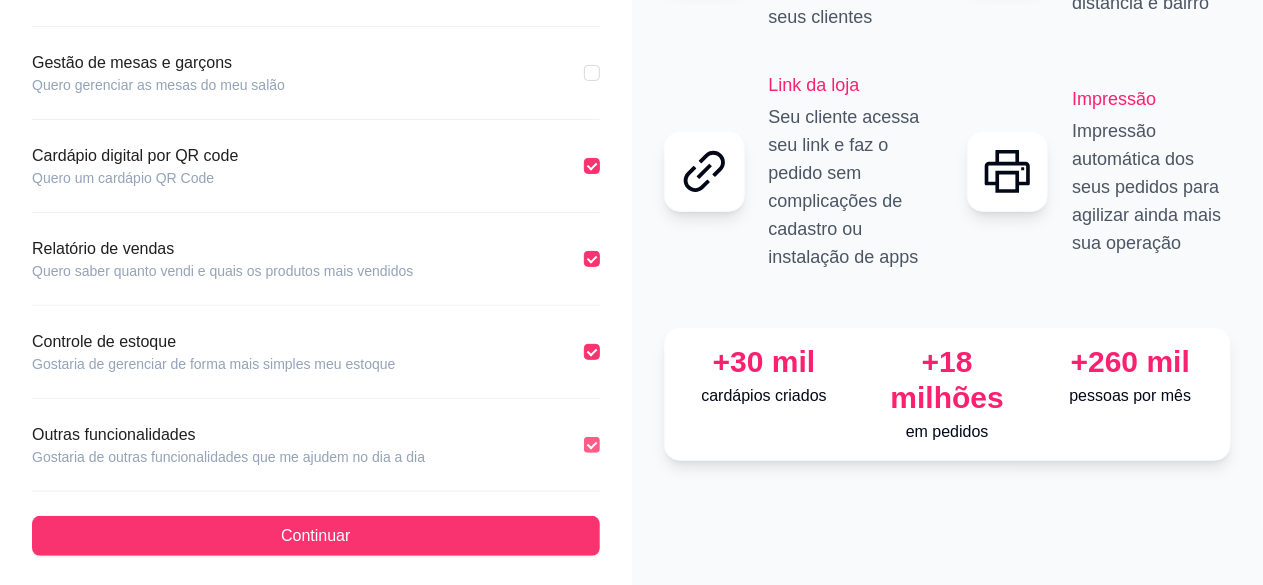 scroll, scrollTop: 124, scrollLeft: 0, axis: vertical 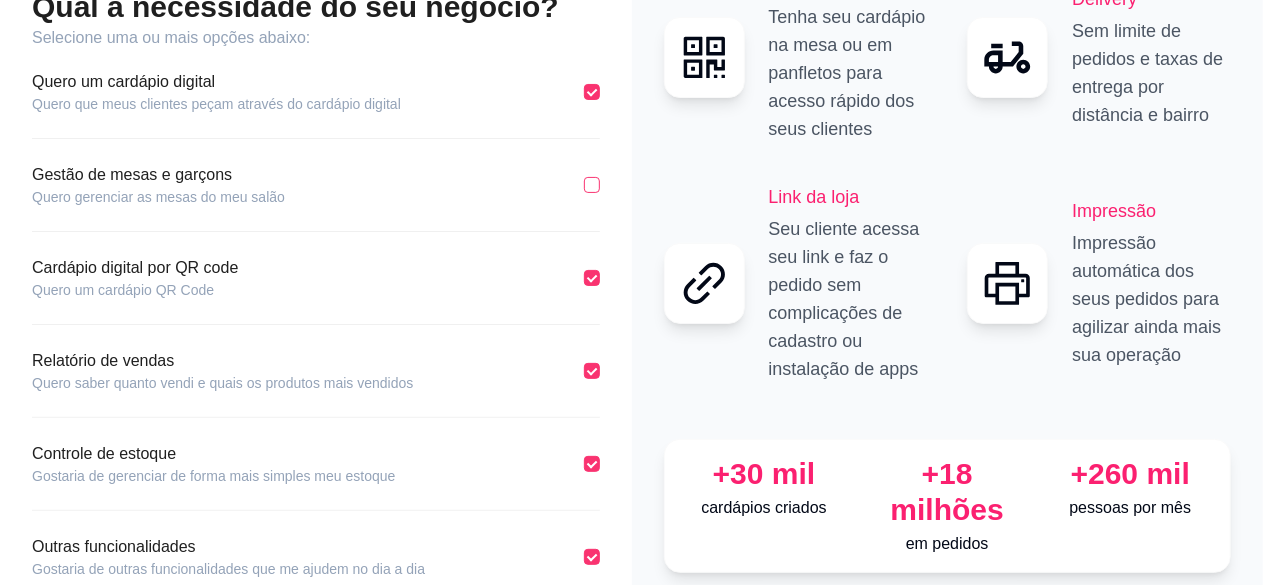 click on "Qual a necessidade do seu negócio? Selecione uma ou mais opções abaixo: Quero um cardápio digital Quero que meus clientes peçam através do cardápio digital Gestão de mesas e garçons Quero gerenciar as mesas do meu salão Cardápio digital por QR code Quero um cardápio QR Code Relatório de vendas Quero saber quanto vendi e quais os produtos mais vendidos Controle de estoque Gostaria de gerenciar de forma mais simples meu estoque Outras funcionalidades Gostaria de outras funcionalidades que me ajudem no dia a dia Continuar" at bounding box center [316, 288] 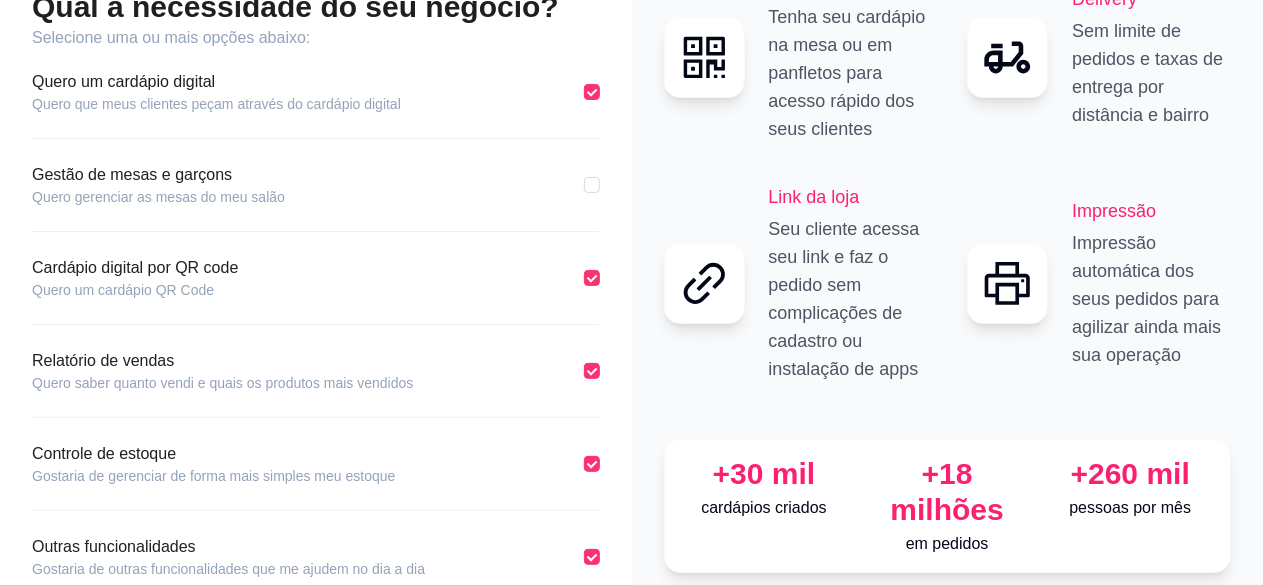 scroll, scrollTop: 236, scrollLeft: 0, axis: vertical 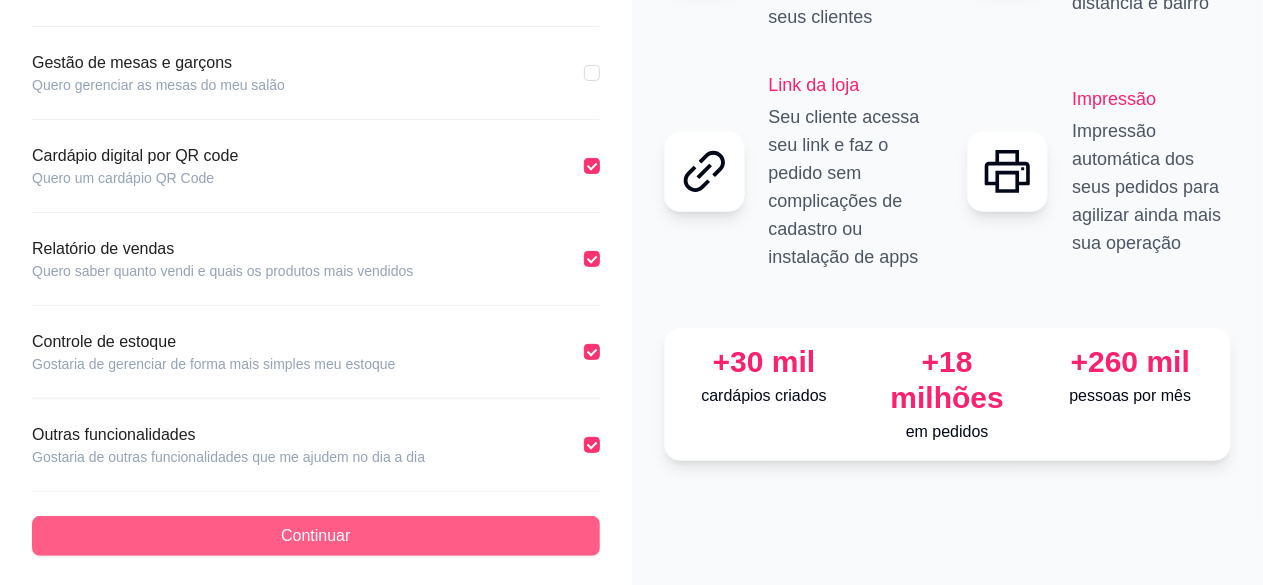 click on "Continuar" at bounding box center (316, 536) 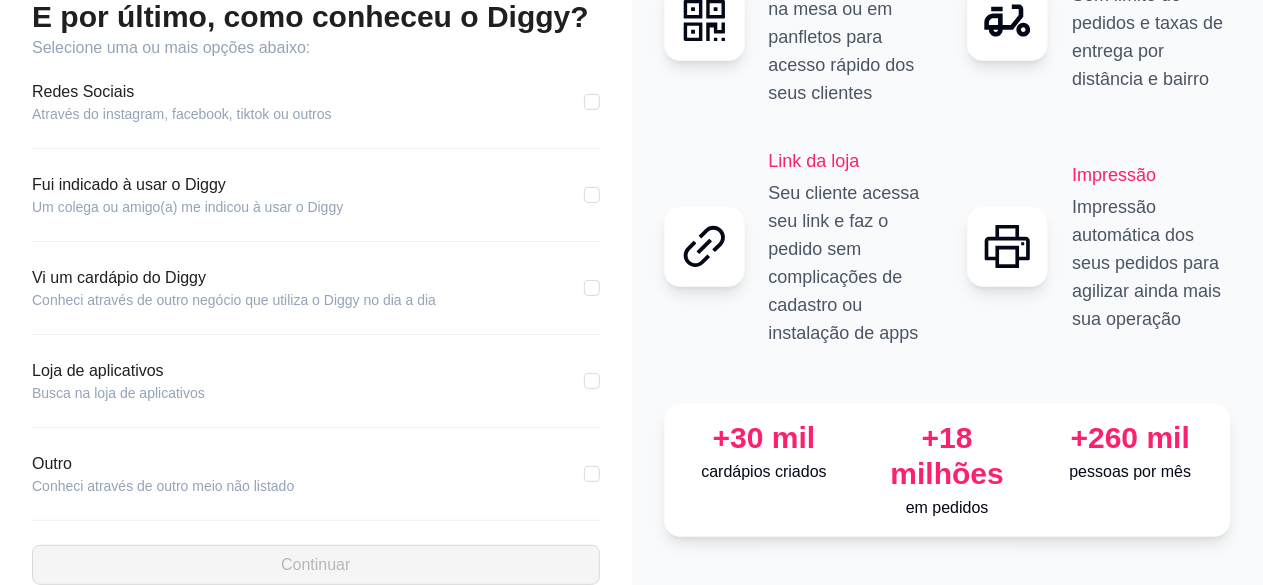 scroll, scrollTop: 115, scrollLeft: 0, axis: vertical 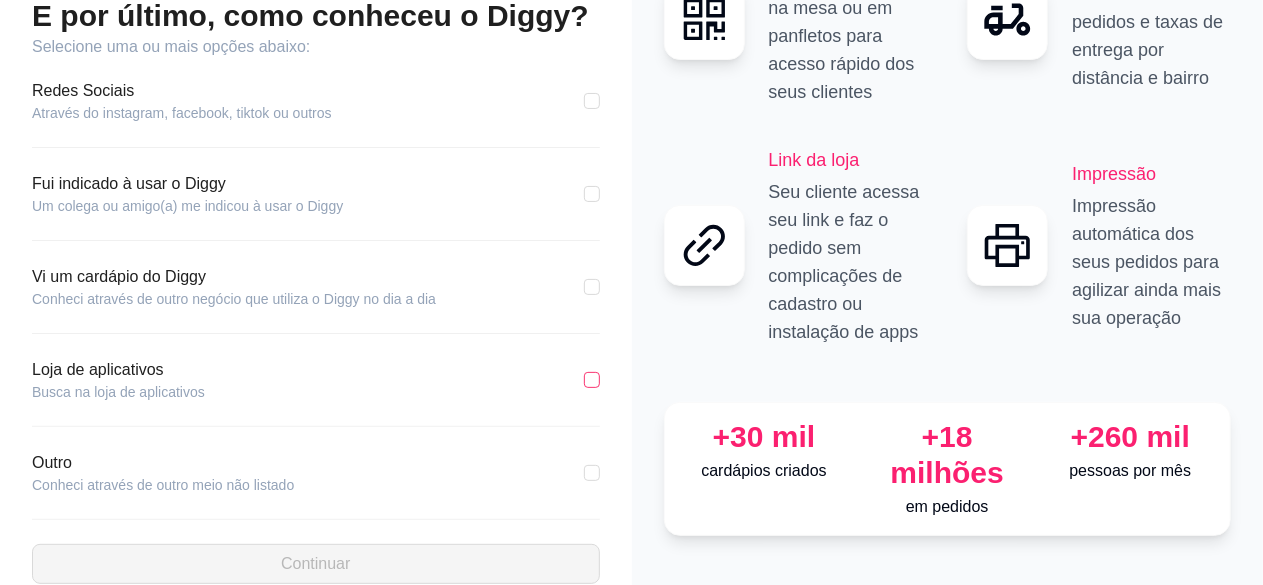 click at bounding box center (592, 380) 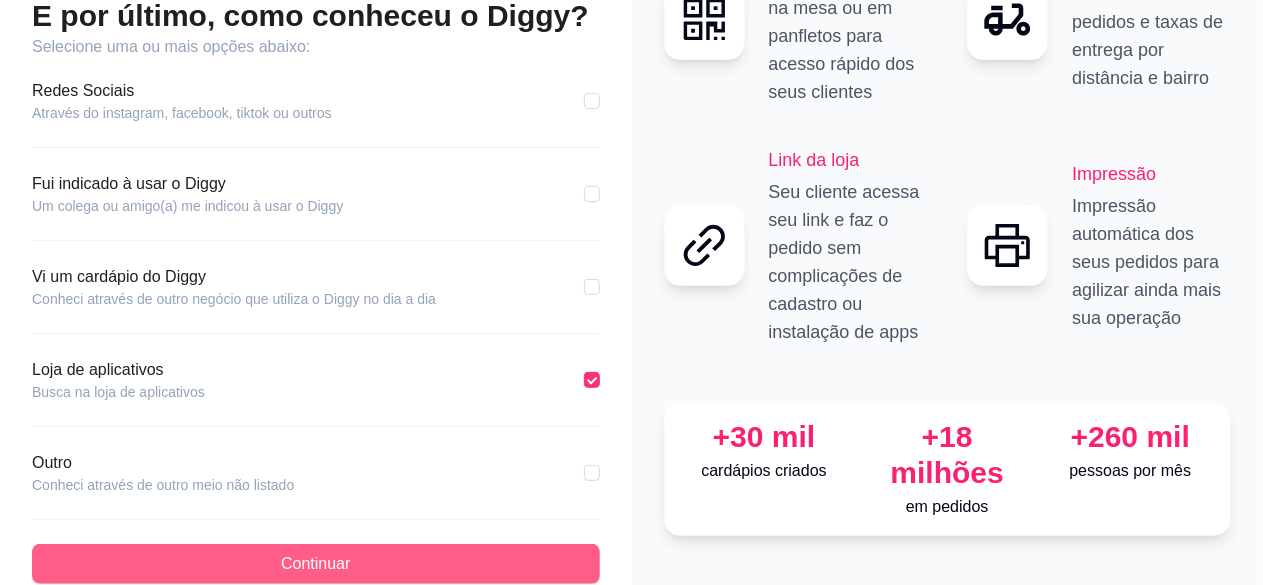 click on "Continuar" at bounding box center [316, 564] 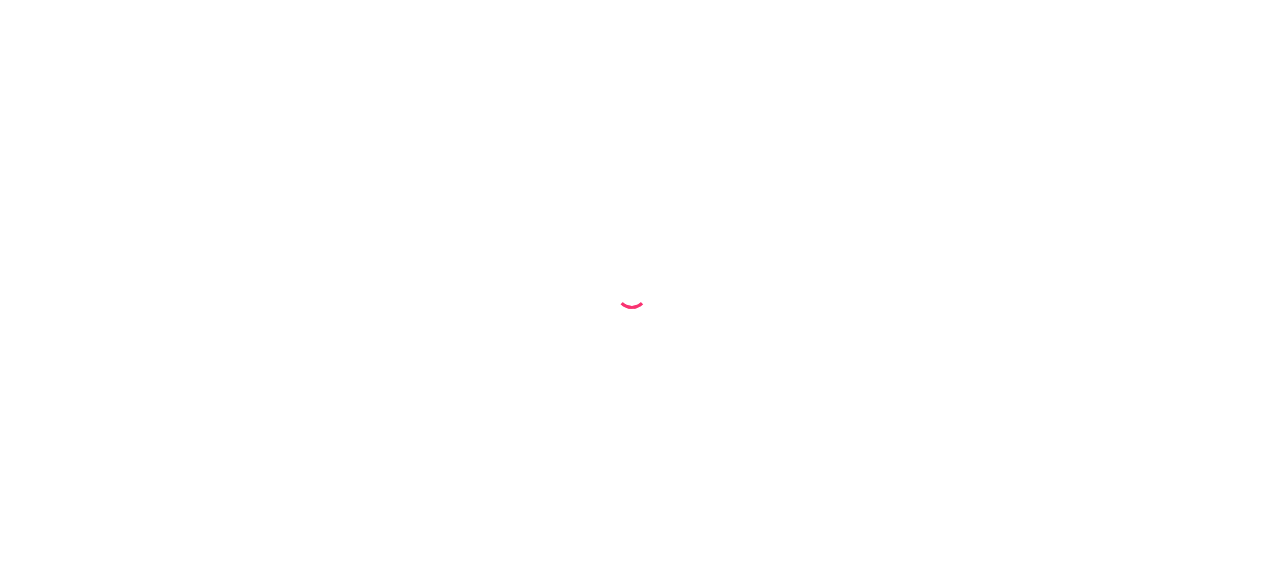 scroll, scrollTop: 0, scrollLeft: 0, axis: both 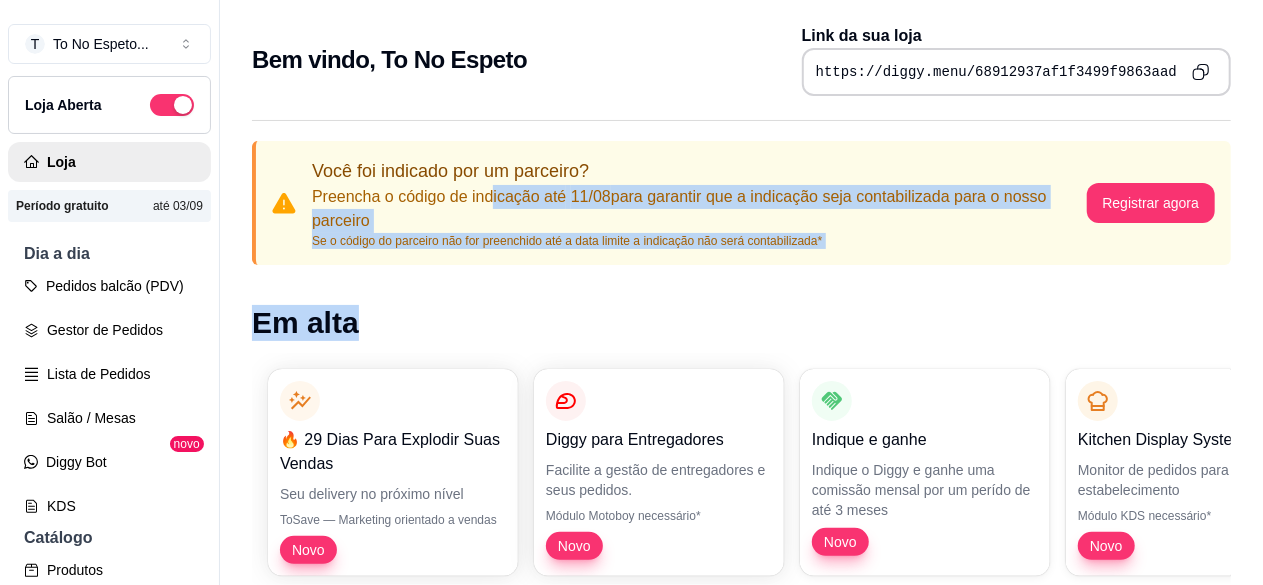 drag, startPoint x: 492, startPoint y: 209, endPoint x: 604, endPoint y: 334, distance: 167.83623 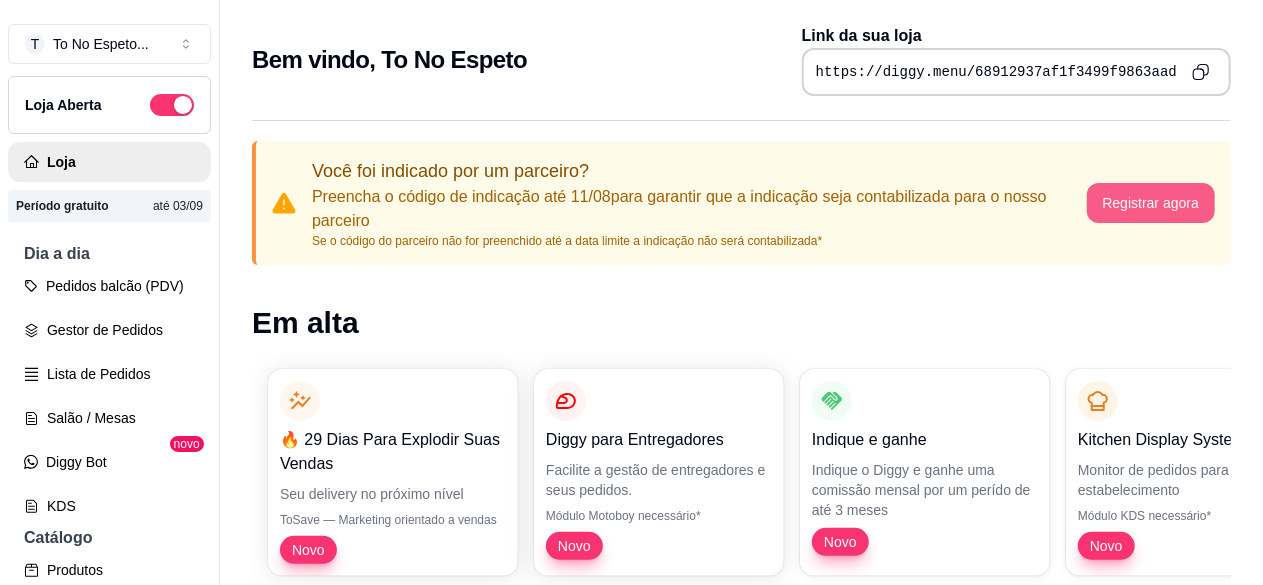click on "Registrar agora" at bounding box center (1151, 203) 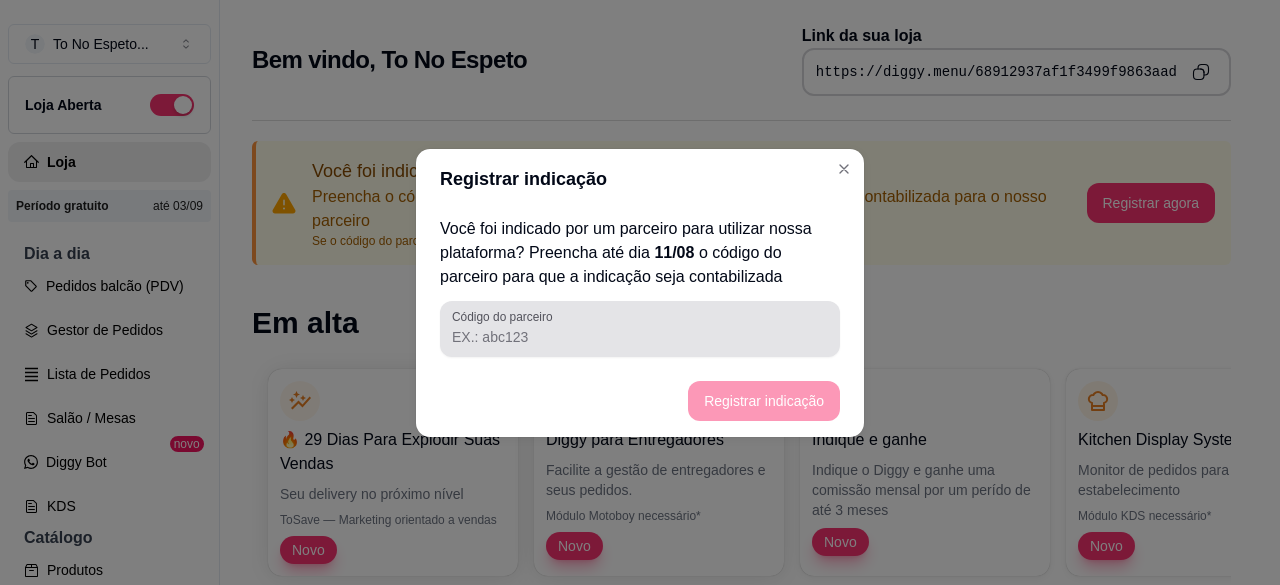 click at bounding box center (640, 329) 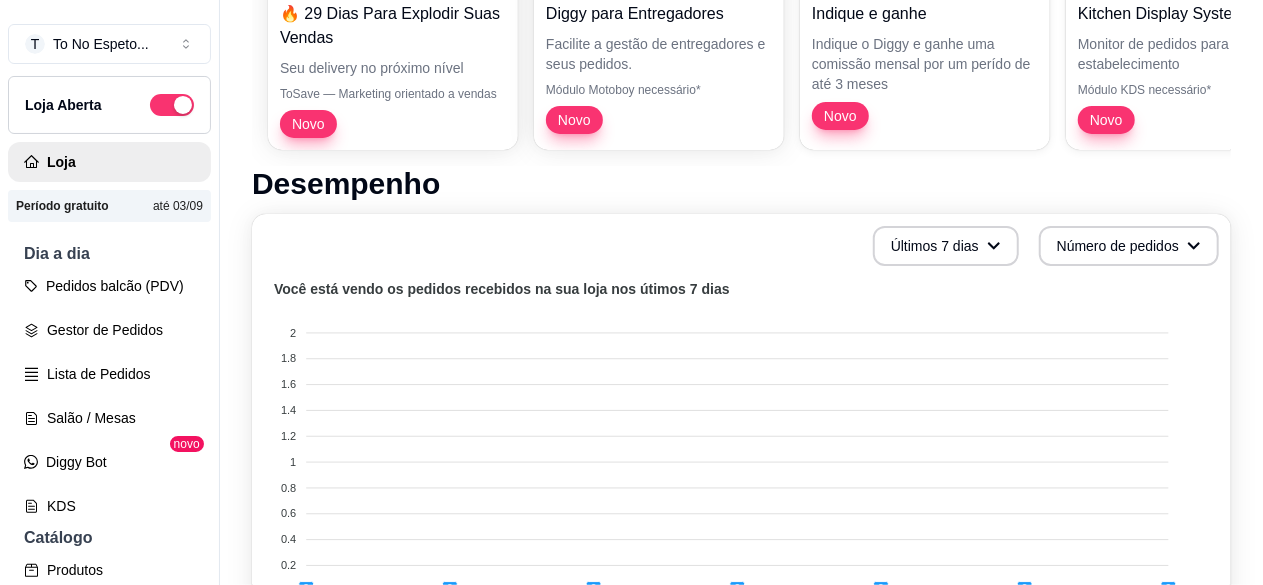 scroll, scrollTop: 427, scrollLeft: 0, axis: vertical 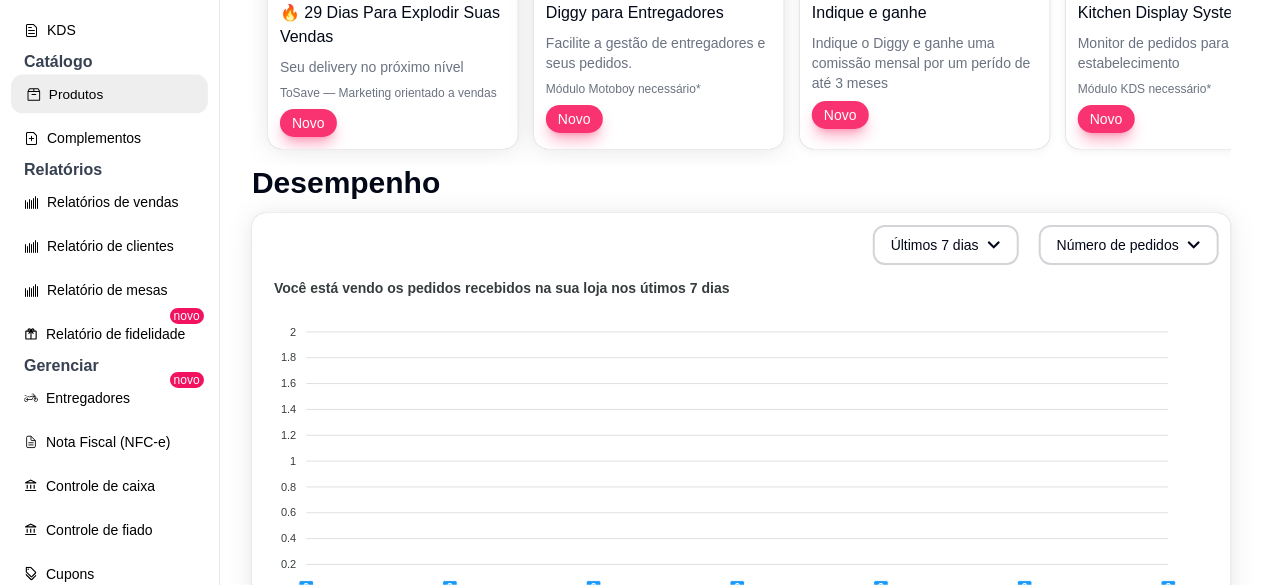 click on "Produtos" at bounding box center [109, 94] 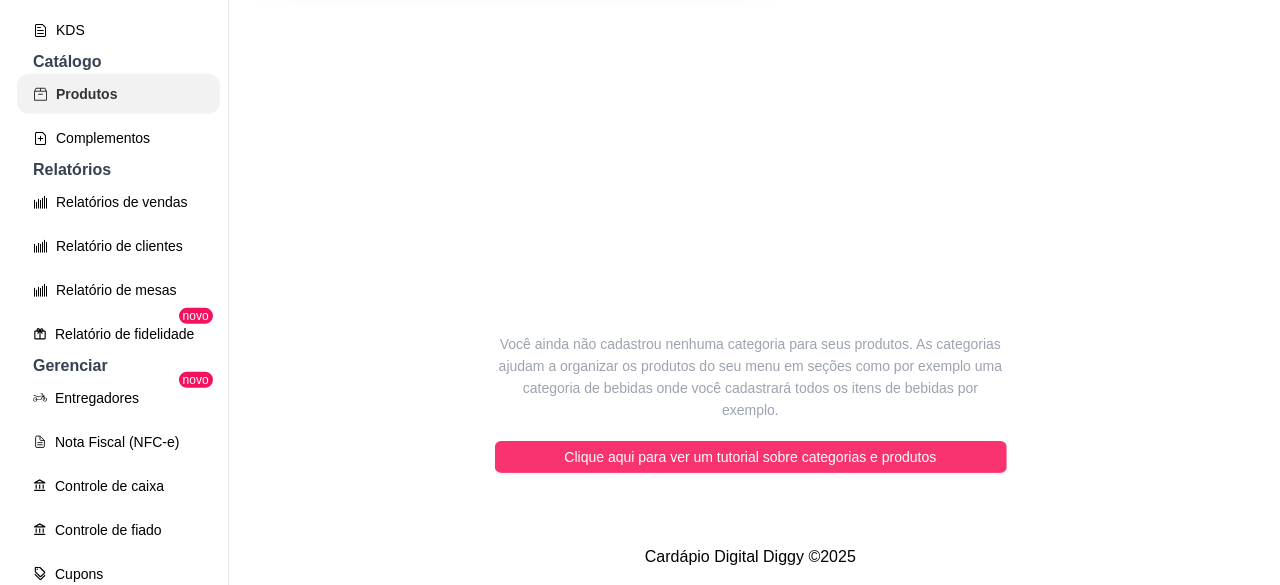 scroll, scrollTop: 0, scrollLeft: 0, axis: both 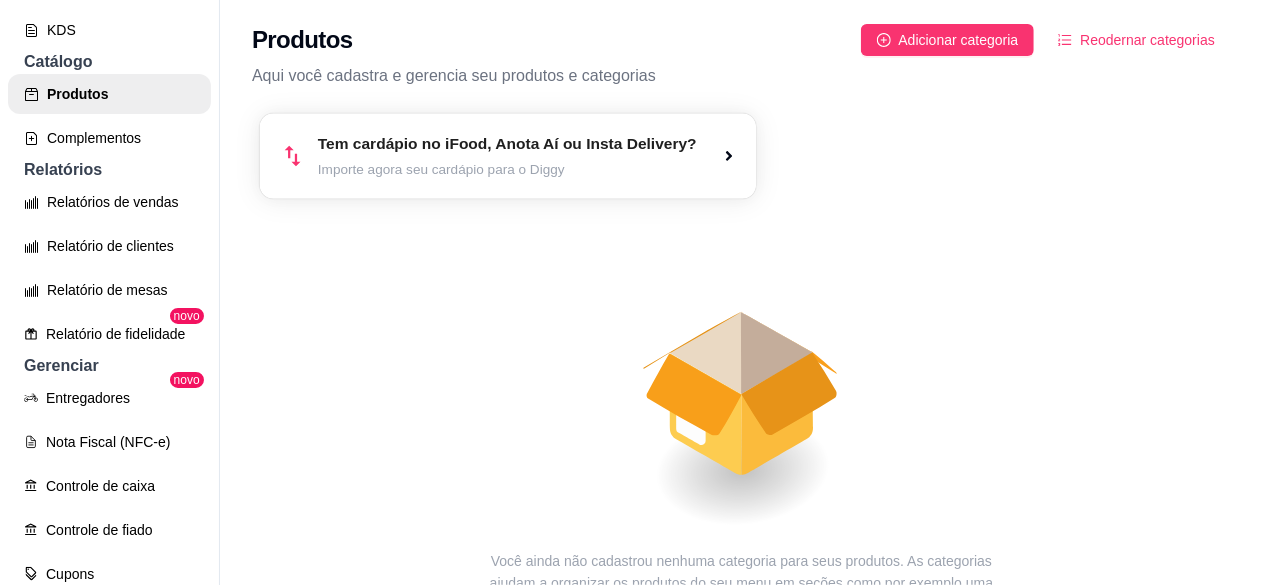 click on "Importe agora seu cardápio para o Diggy" at bounding box center [507, 169] 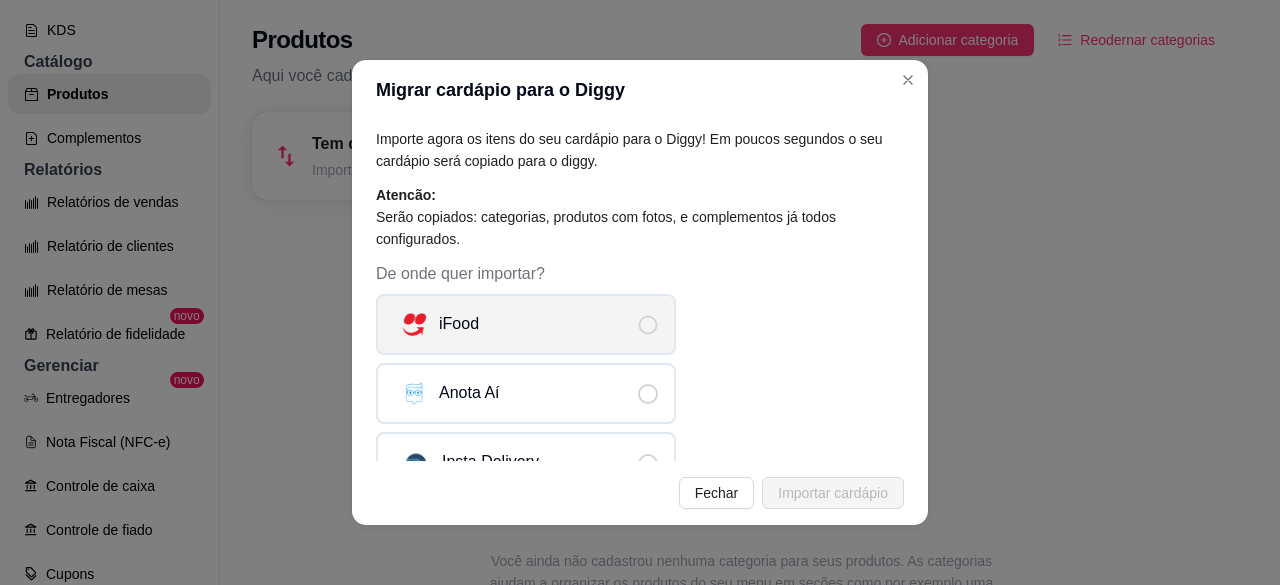click on "iFood" at bounding box center [526, 324] 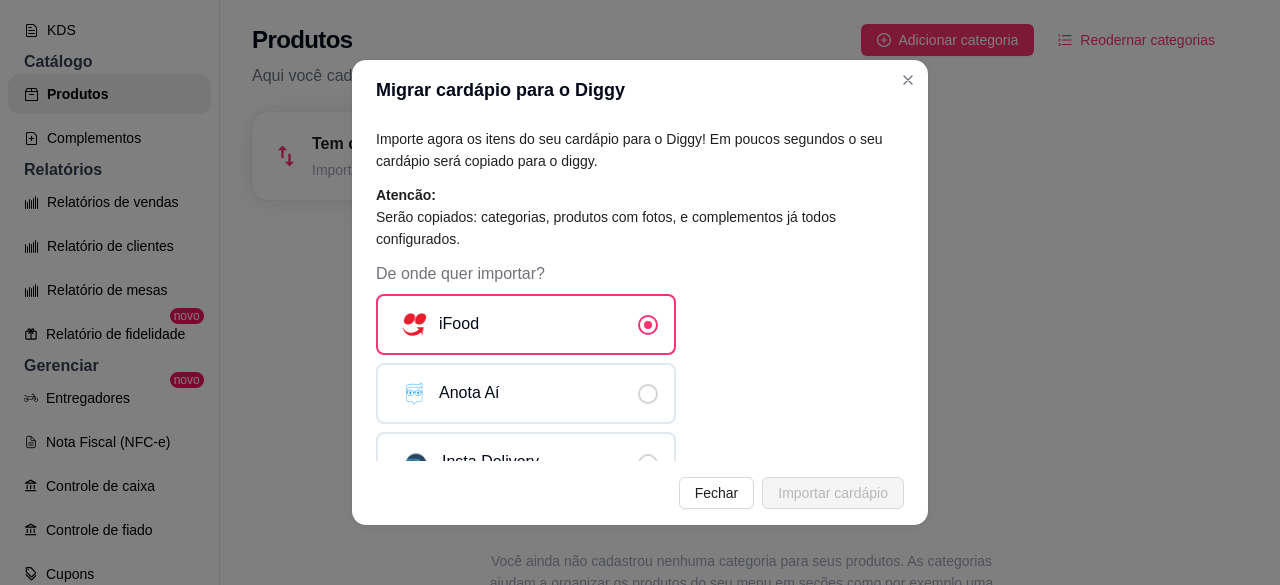 click on "iFood Anota Aí Insta Delivery" at bounding box center (640, 395) 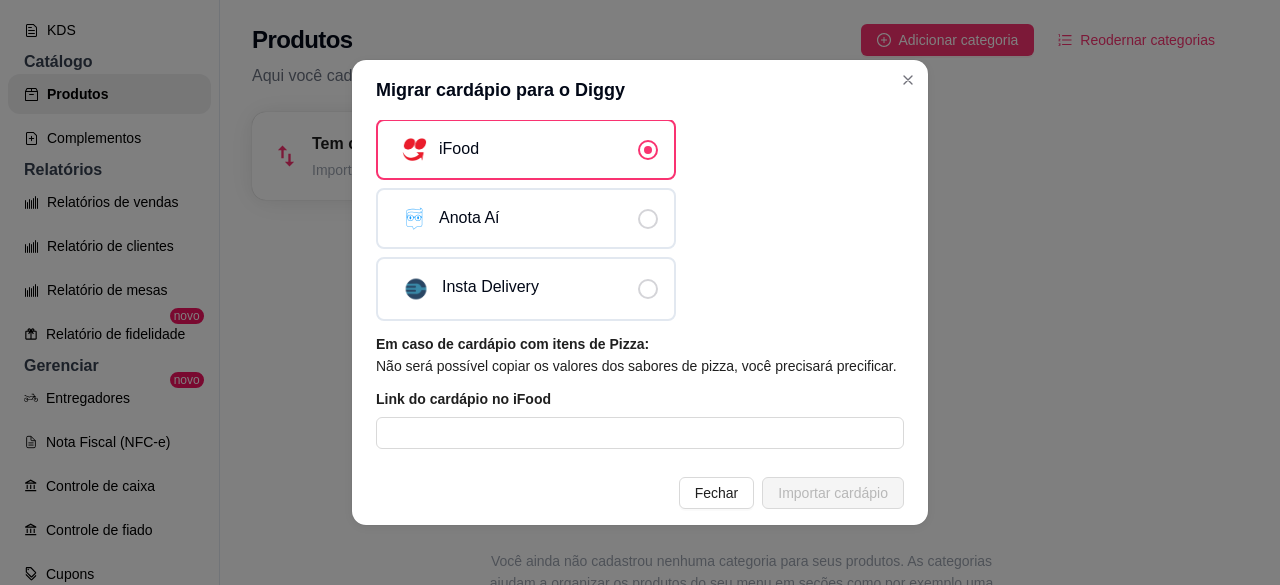 scroll, scrollTop: 296, scrollLeft: 0, axis: vertical 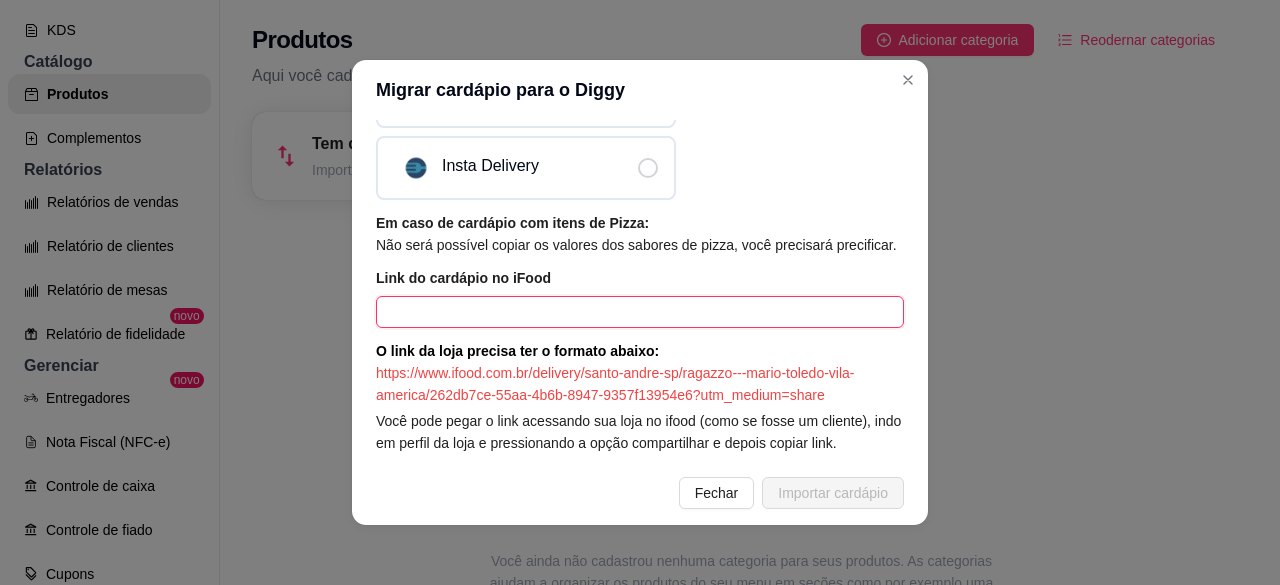 click at bounding box center (640, 312) 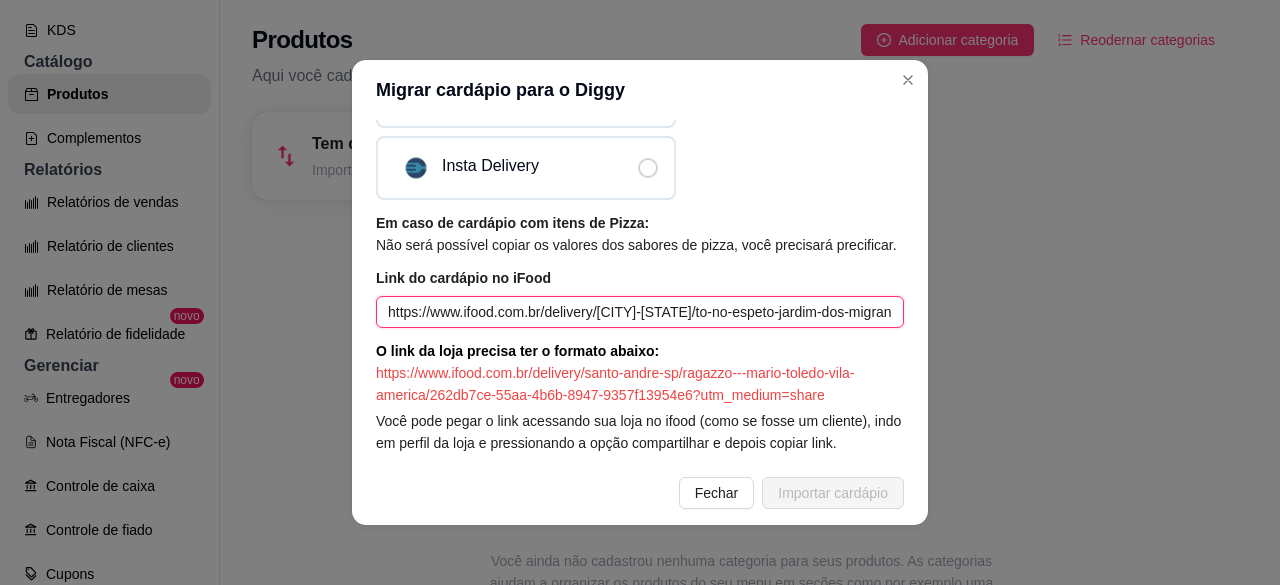 scroll, scrollTop: 0, scrollLeft: 292, axis: horizontal 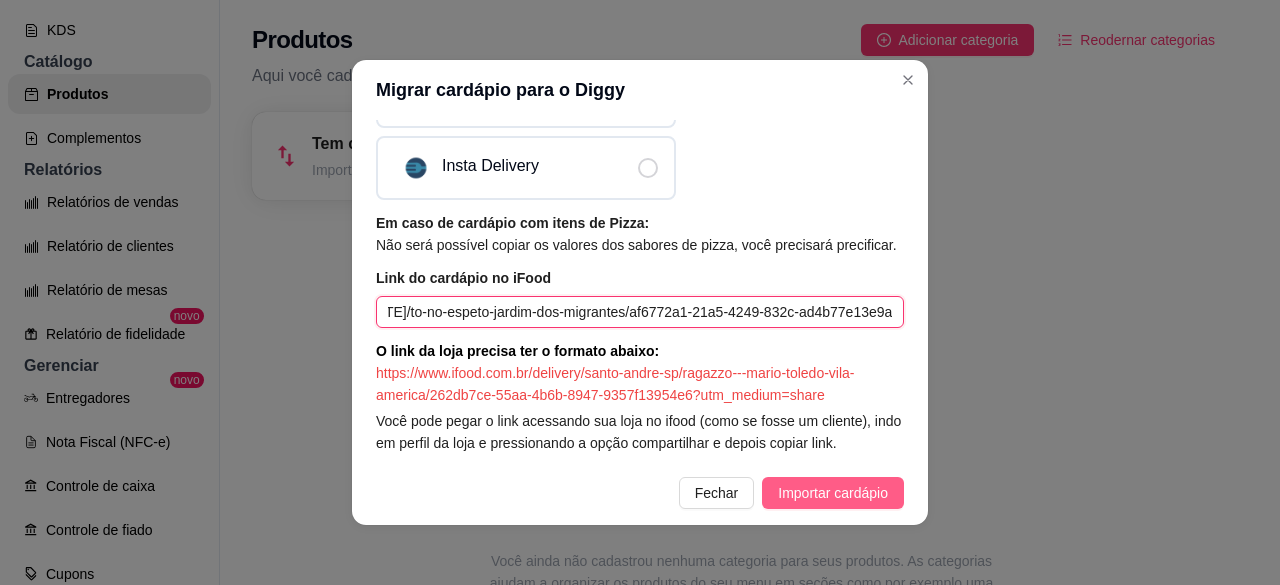 type on "https://www.ifood.com.br/delivery/[CITY]-[STATE]/to-no-espeto-jardim-dos-migrantes/af6772a1-21a5-4249-832c-ad4b77e13e9a" 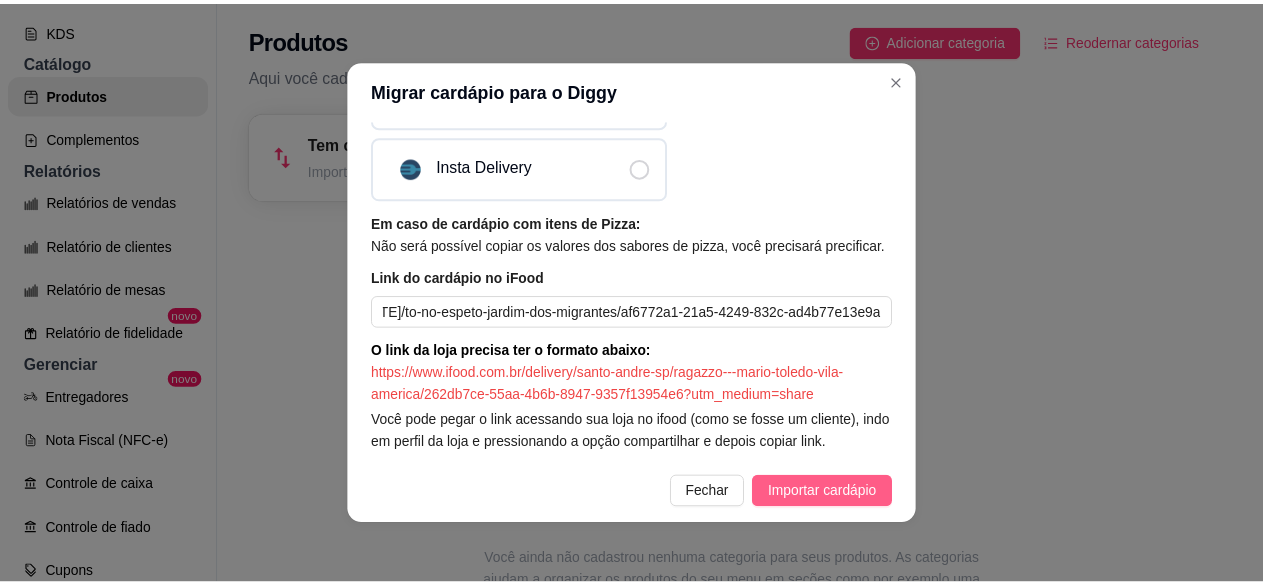 scroll, scrollTop: 0, scrollLeft: 0, axis: both 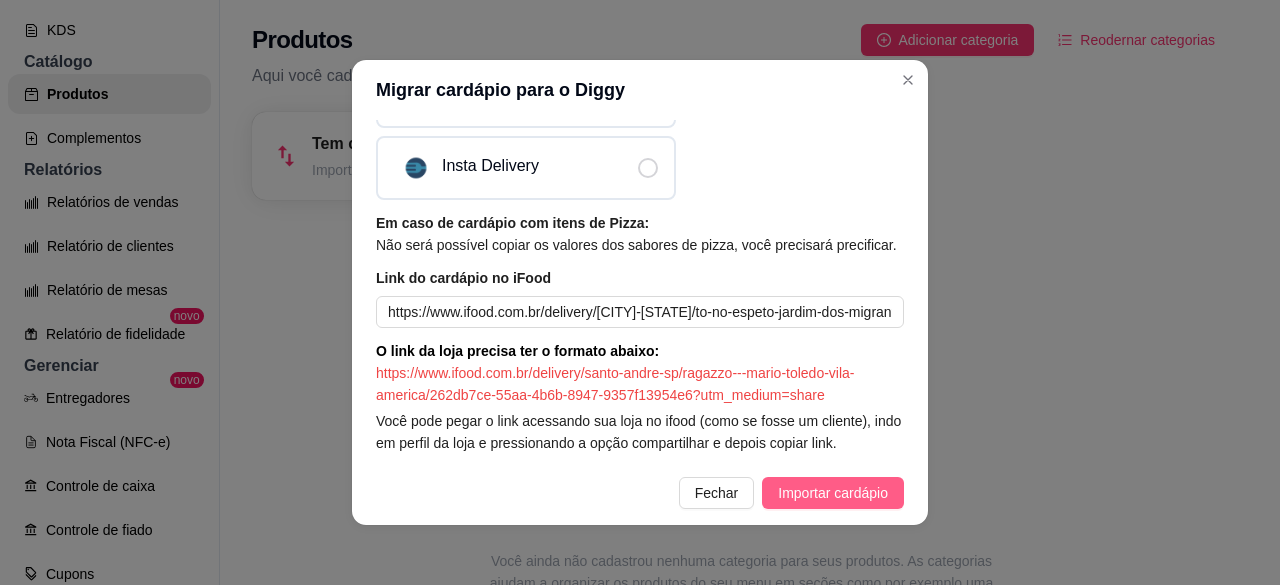 click on "Importar cardápio" at bounding box center [833, 493] 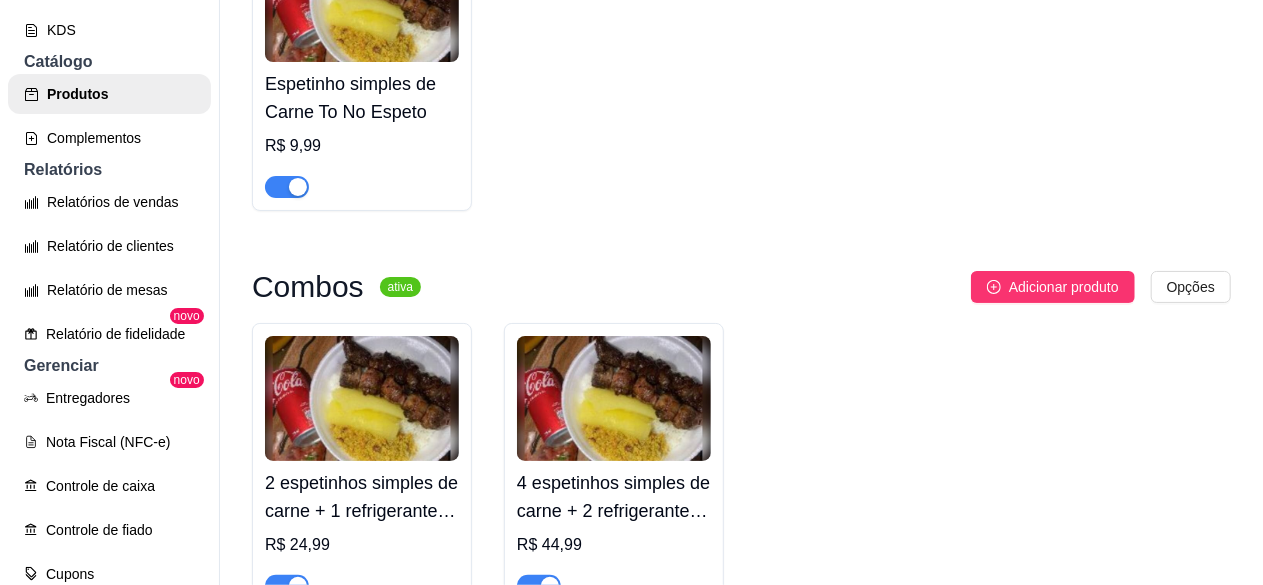 scroll, scrollTop: 0, scrollLeft: 0, axis: both 